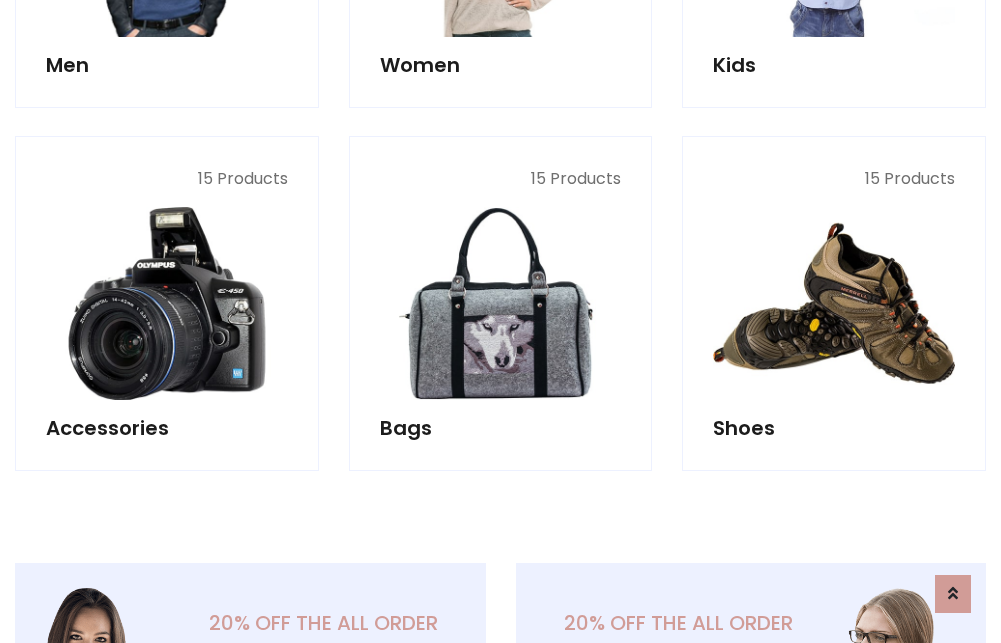 scroll, scrollTop: 853, scrollLeft: 0, axis: vertical 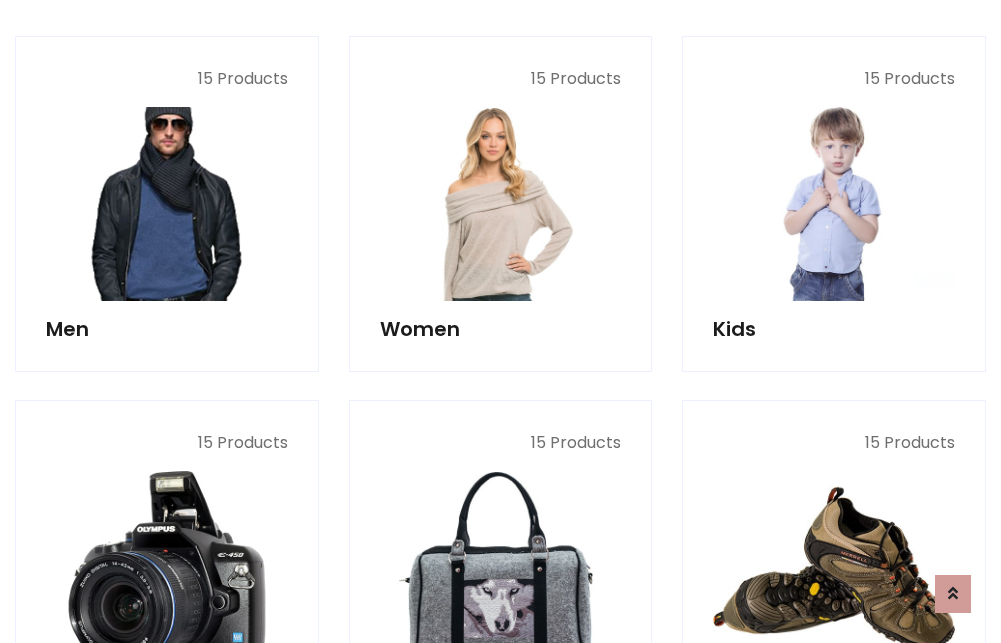 click at bounding box center [167, 204] 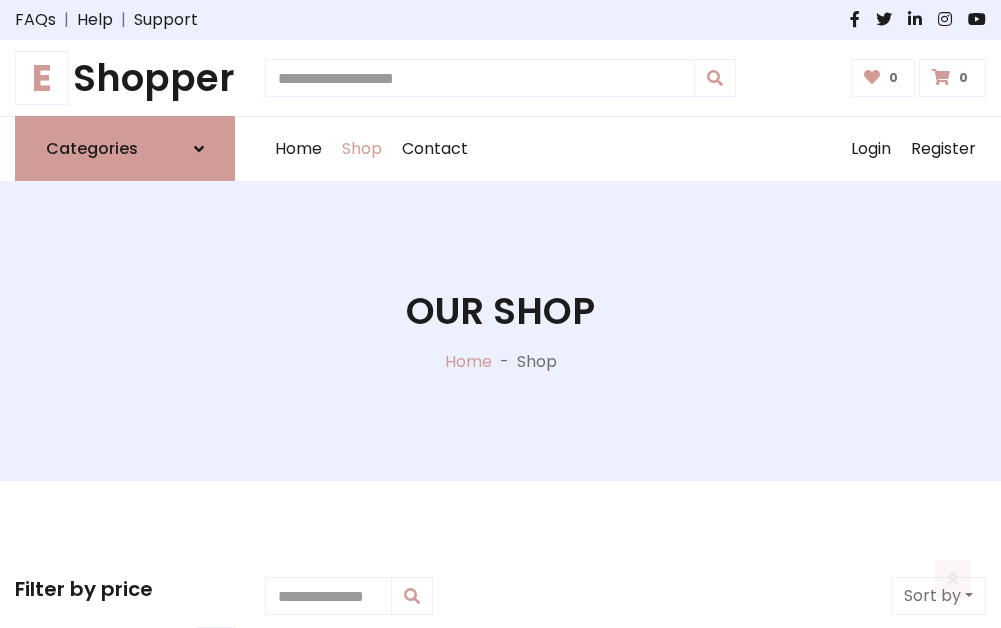 scroll, scrollTop: 807, scrollLeft: 0, axis: vertical 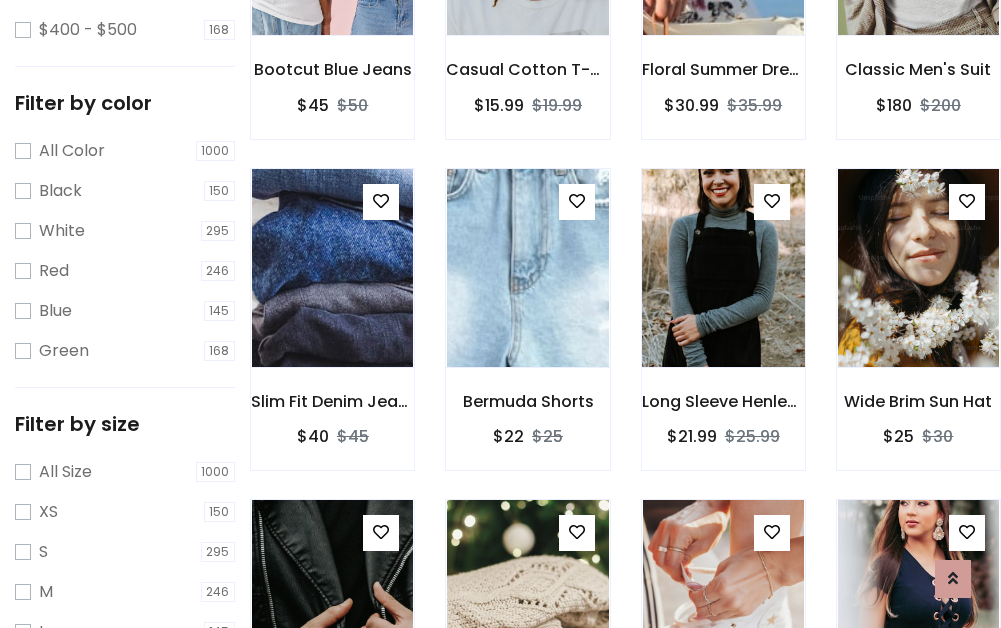 click at bounding box center [723, 268] 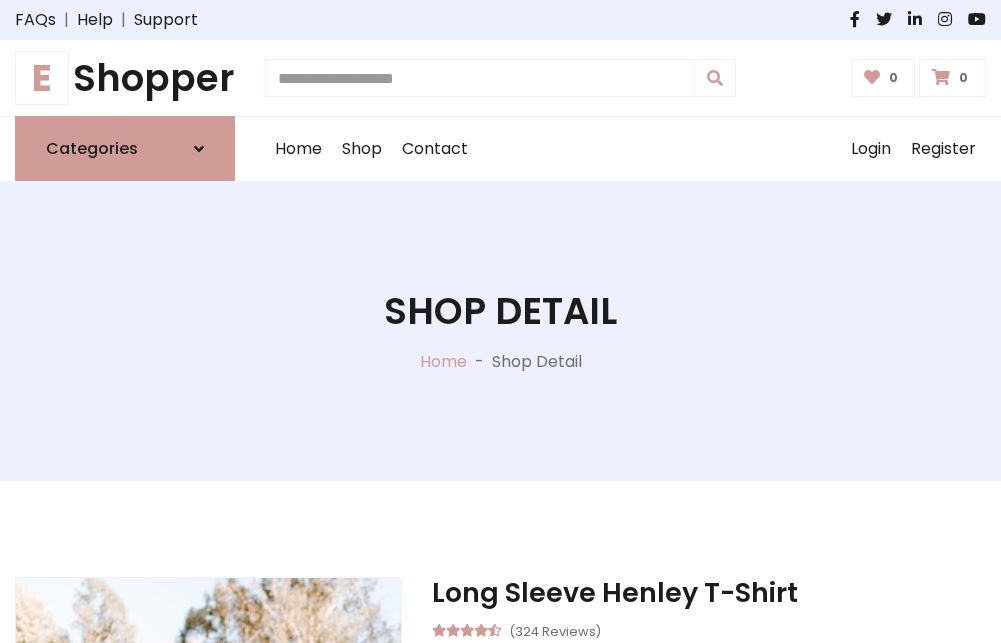 scroll, scrollTop: 143, scrollLeft: 0, axis: vertical 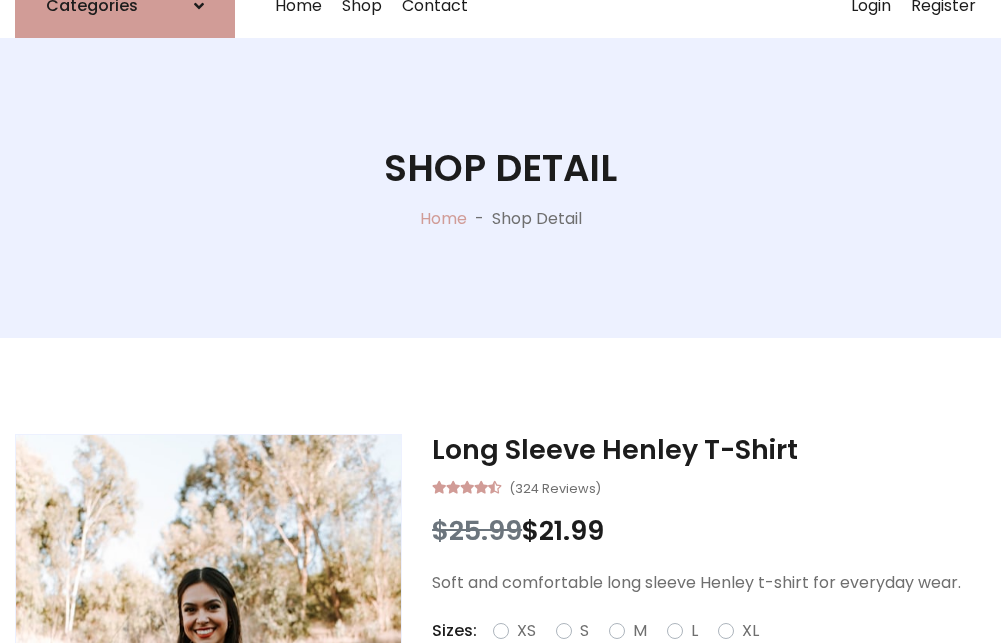 click on "M" at bounding box center [640, 631] 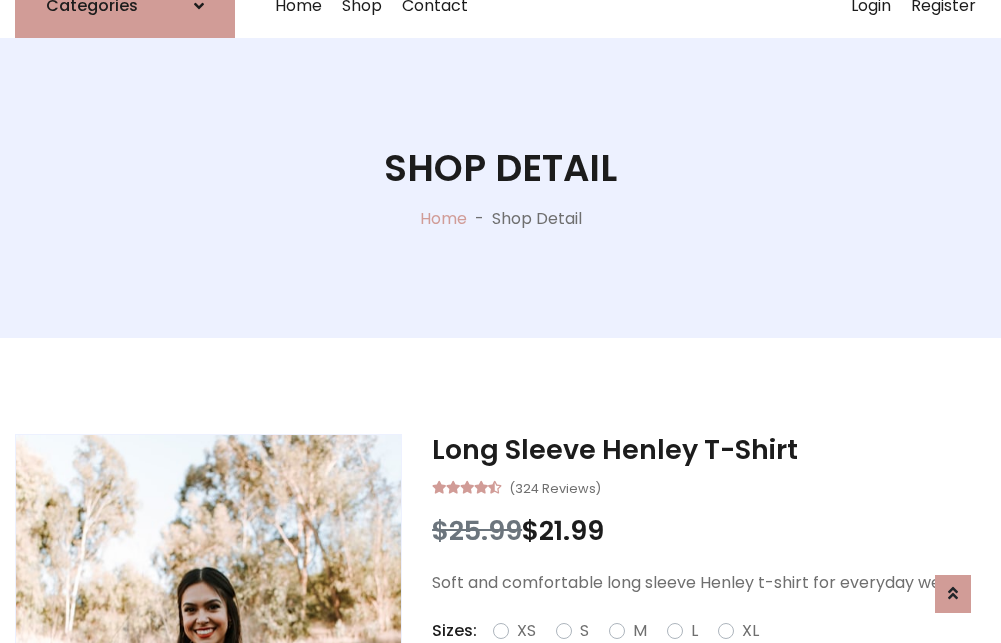 click on "Red" at bounding box center (722, 655) 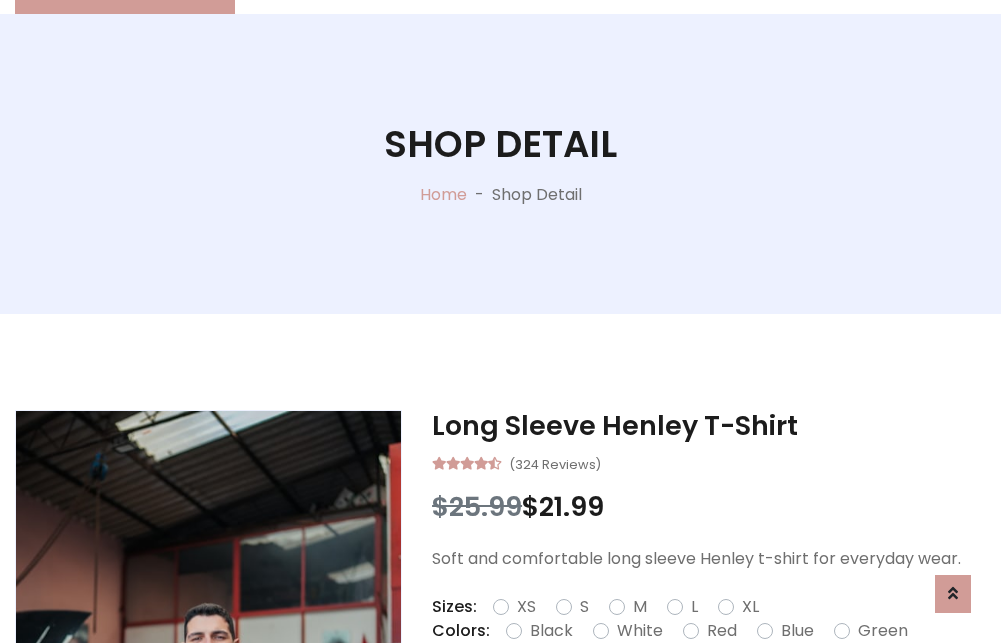 click on "Add To Cart" at bounding box center [653, 694] 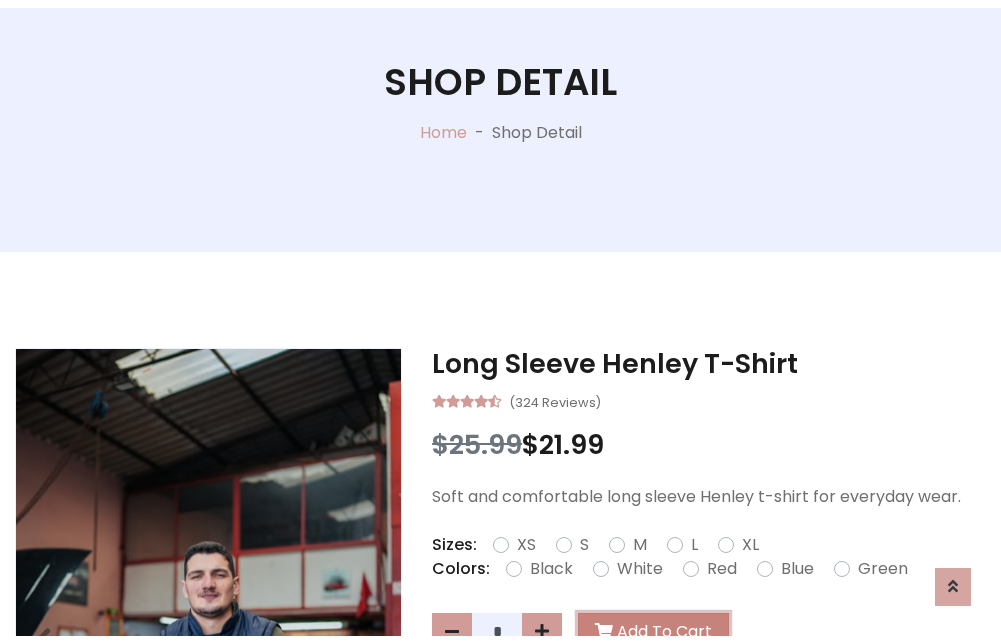 scroll, scrollTop: 0, scrollLeft: 0, axis: both 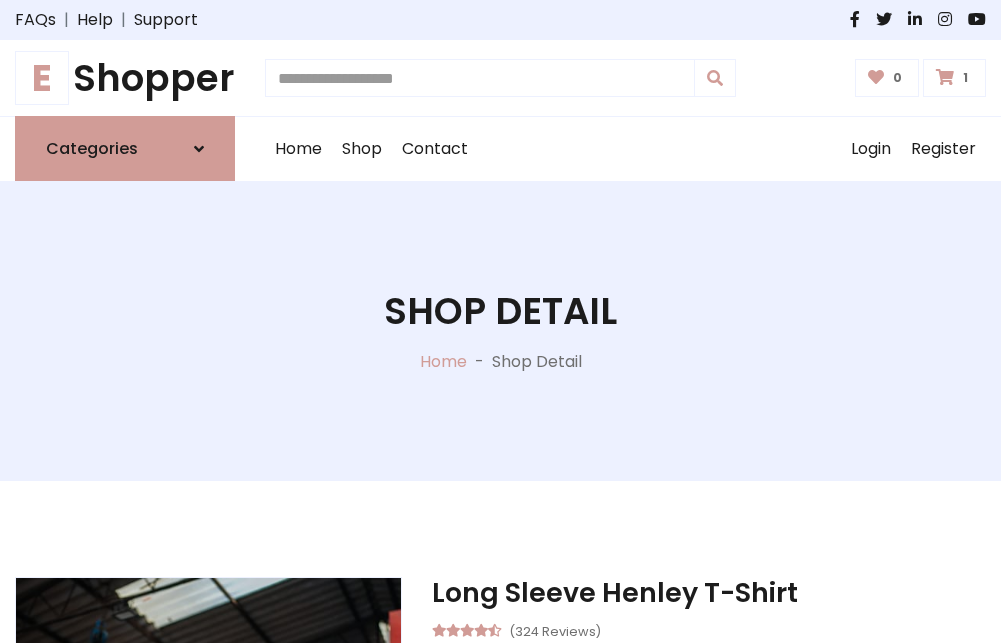 click at bounding box center (945, 77) 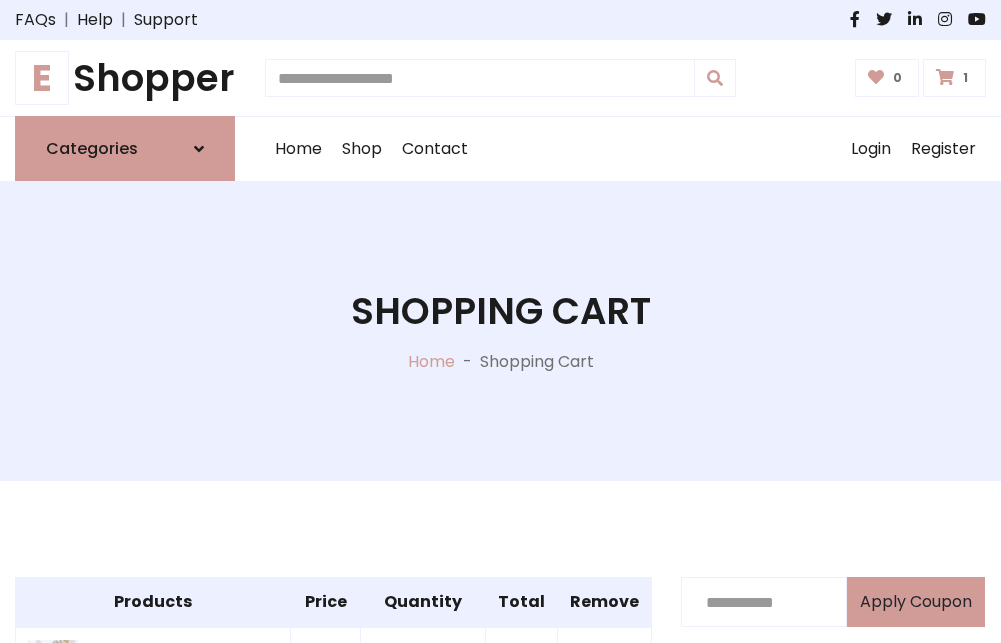 scroll, scrollTop: 474, scrollLeft: 0, axis: vertical 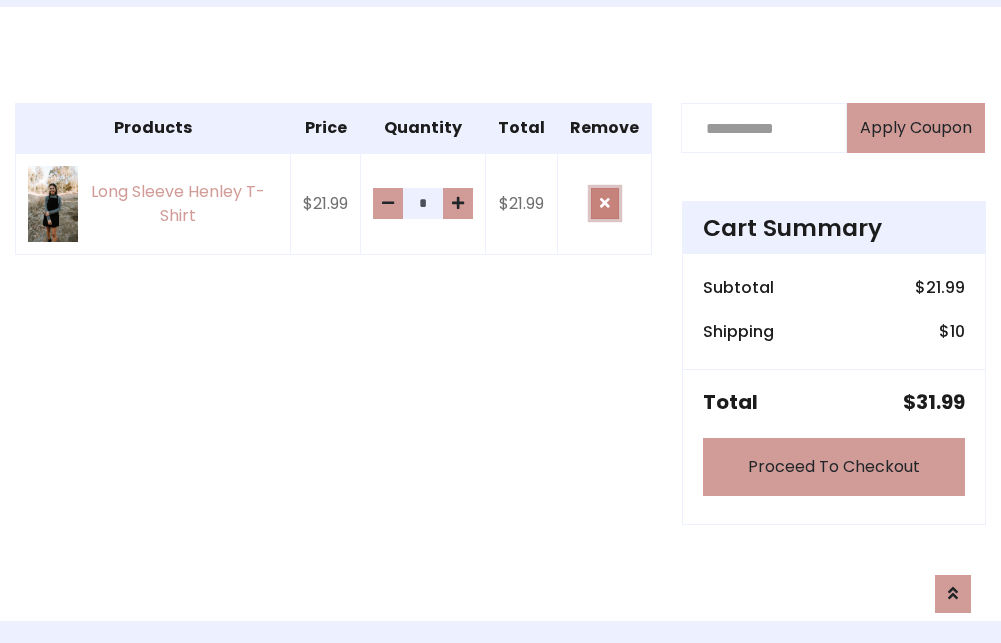 click at bounding box center (605, 203) 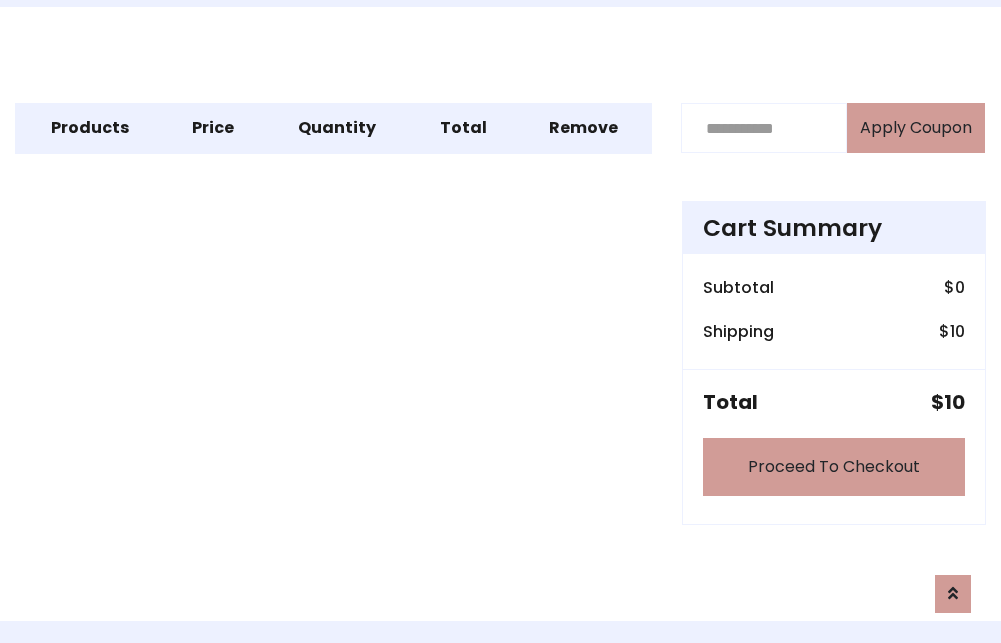 scroll, scrollTop: 247, scrollLeft: 0, axis: vertical 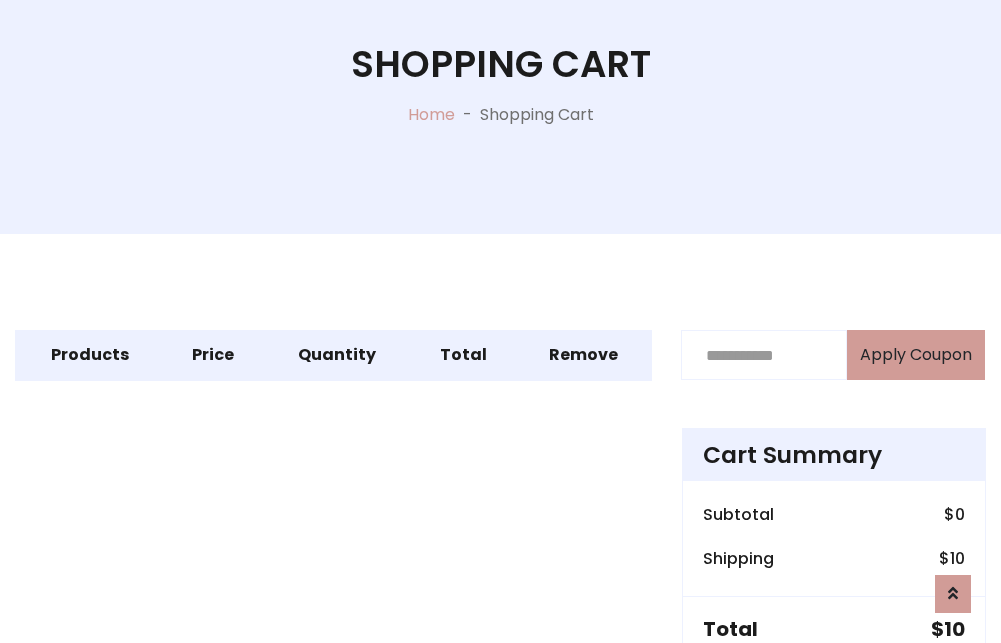 click on "Proceed To Checkout" at bounding box center (834, 694) 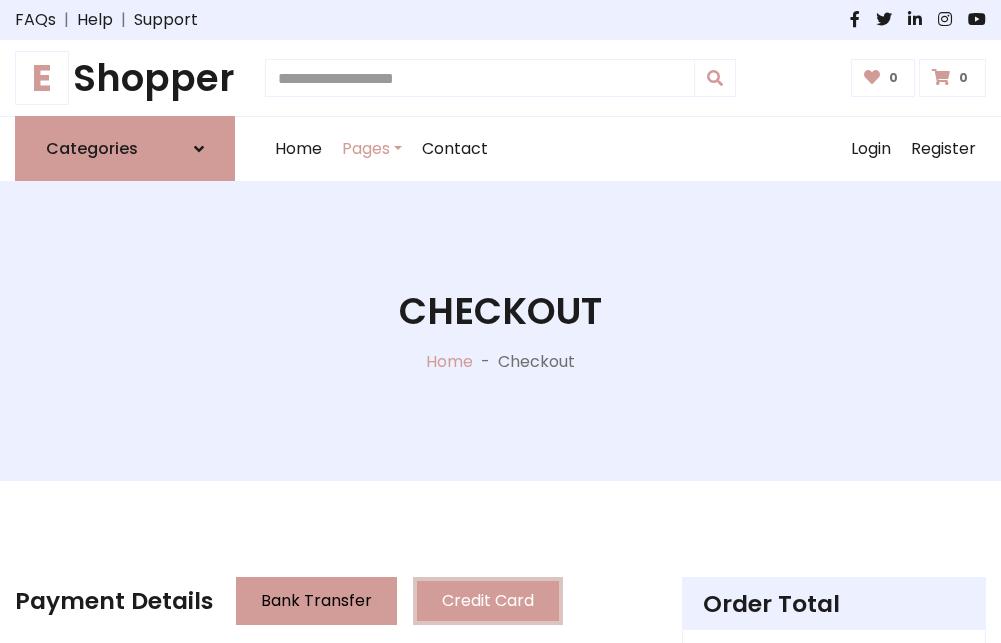 scroll, scrollTop: 137, scrollLeft: 0, axis: vertical 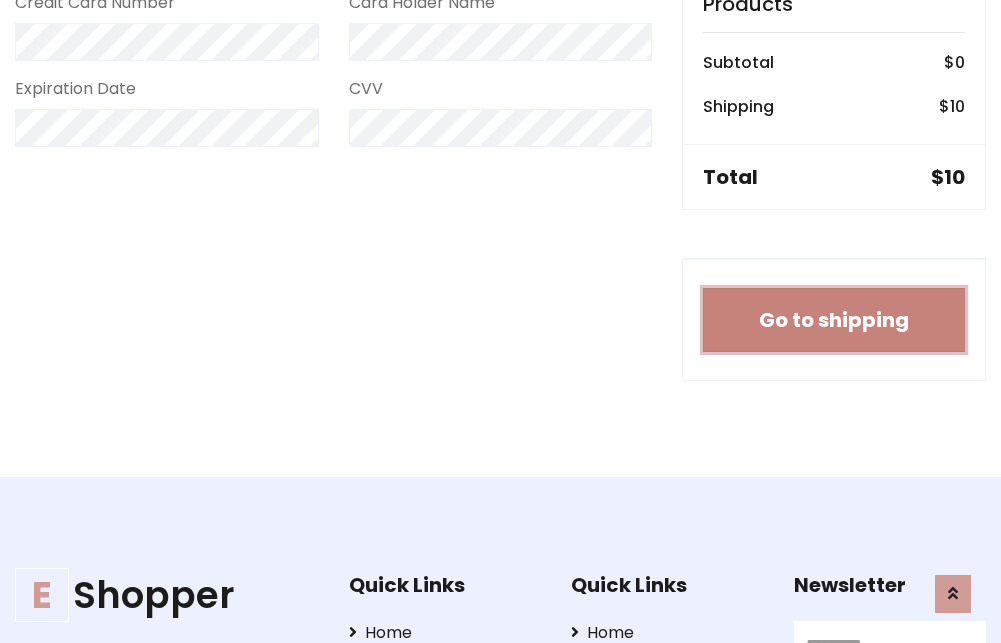 click on "Go to shipping" at bounding box center [834, 320] 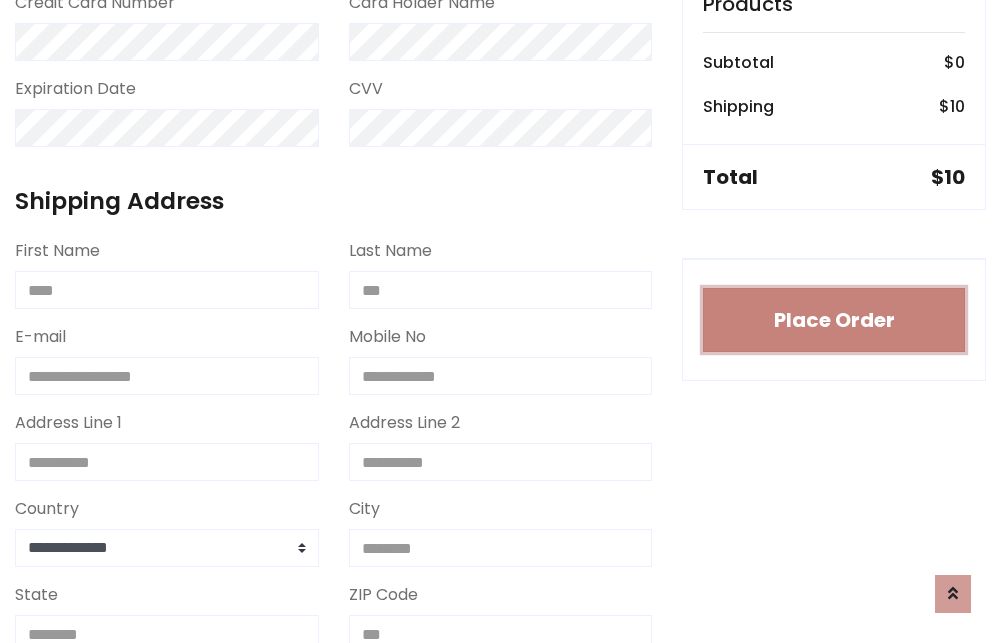 type 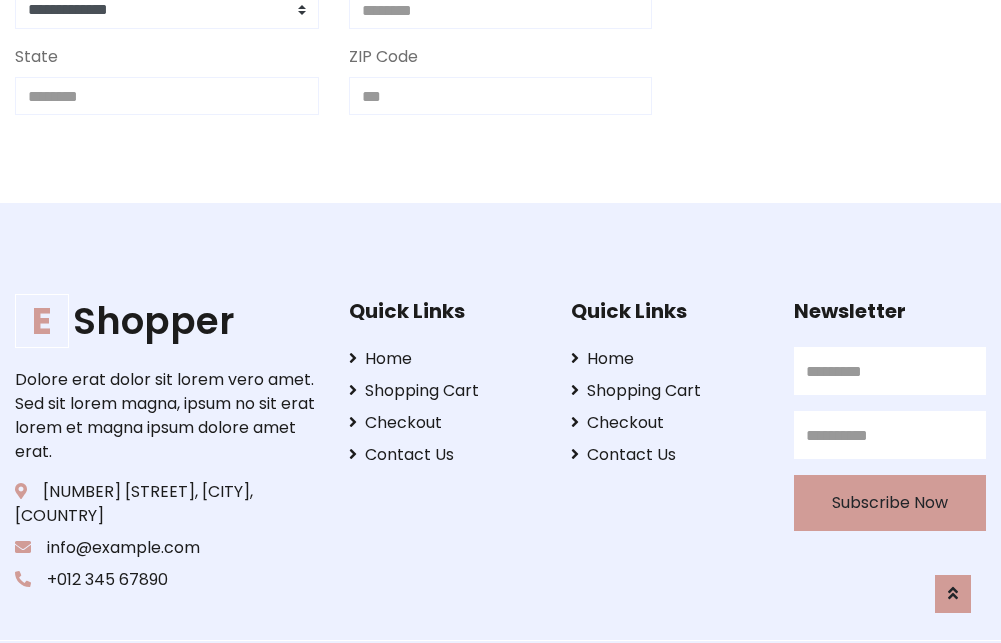 scroll, scrollTop: 713, scrollLeft: 0, axis: vertical 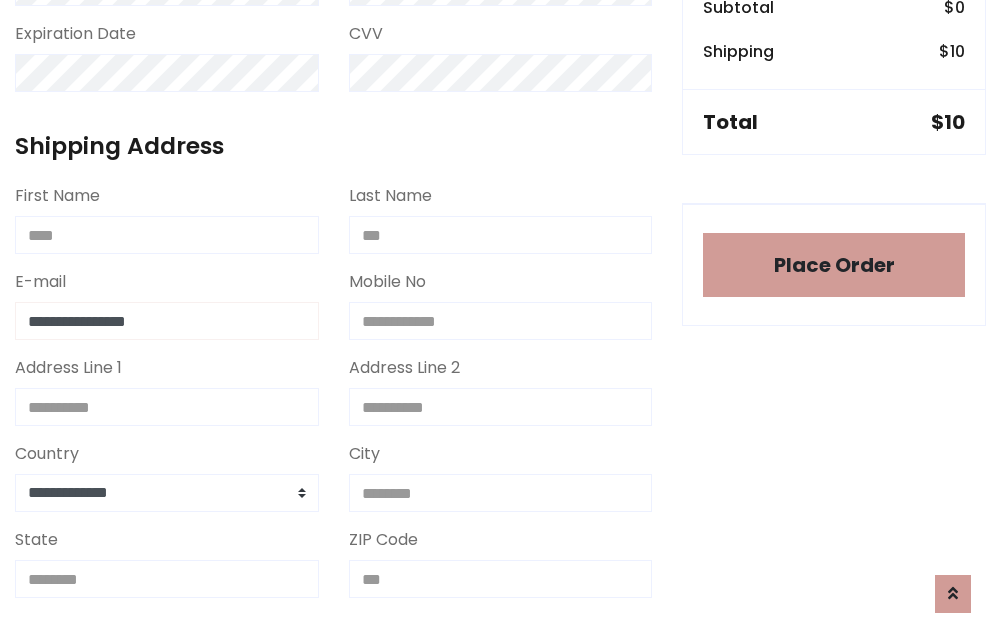 type on "**********" 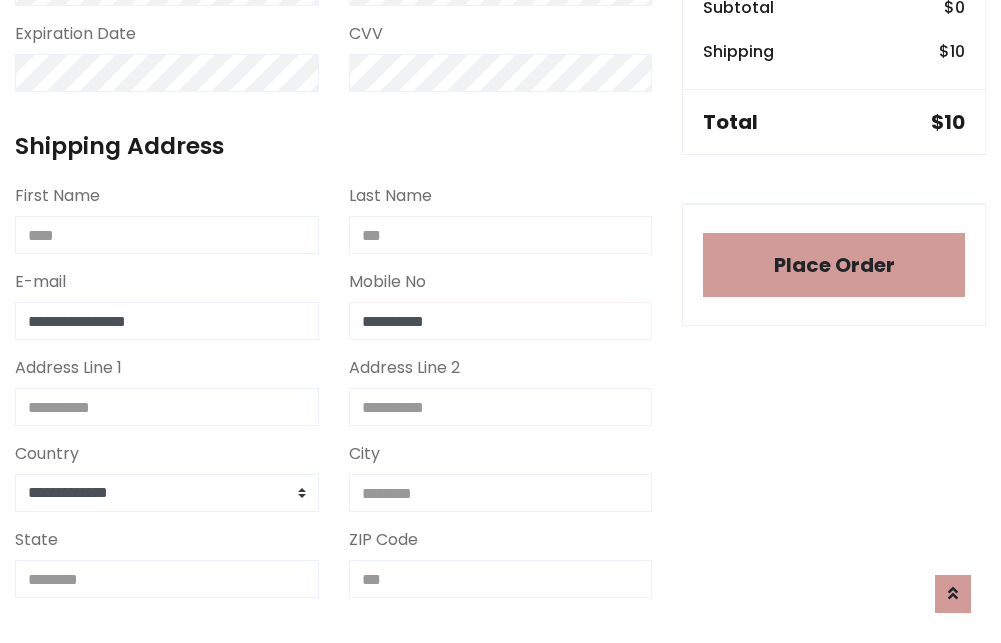 type on "**********" 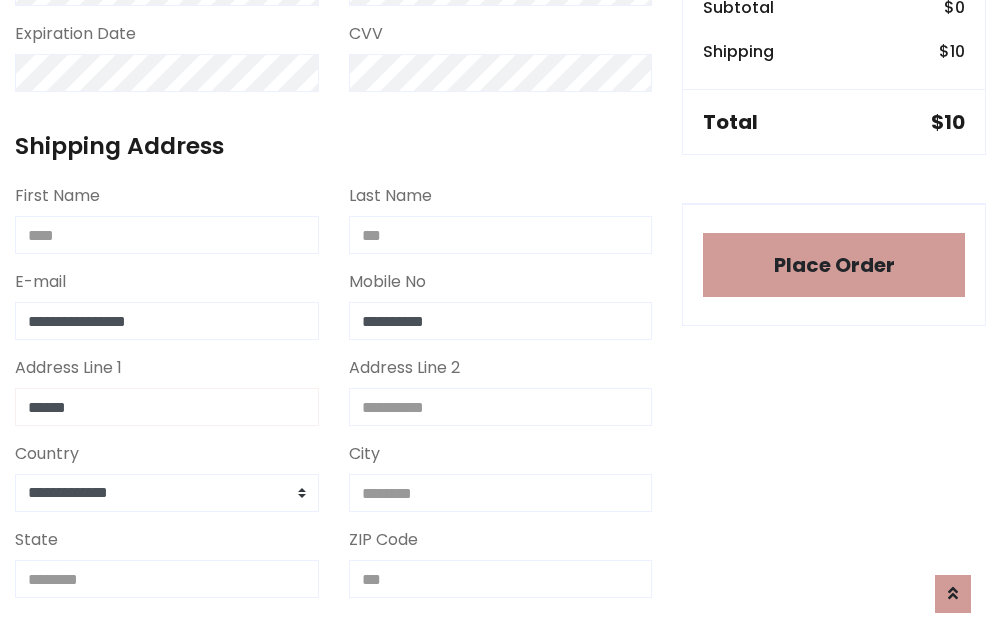 type on "******" 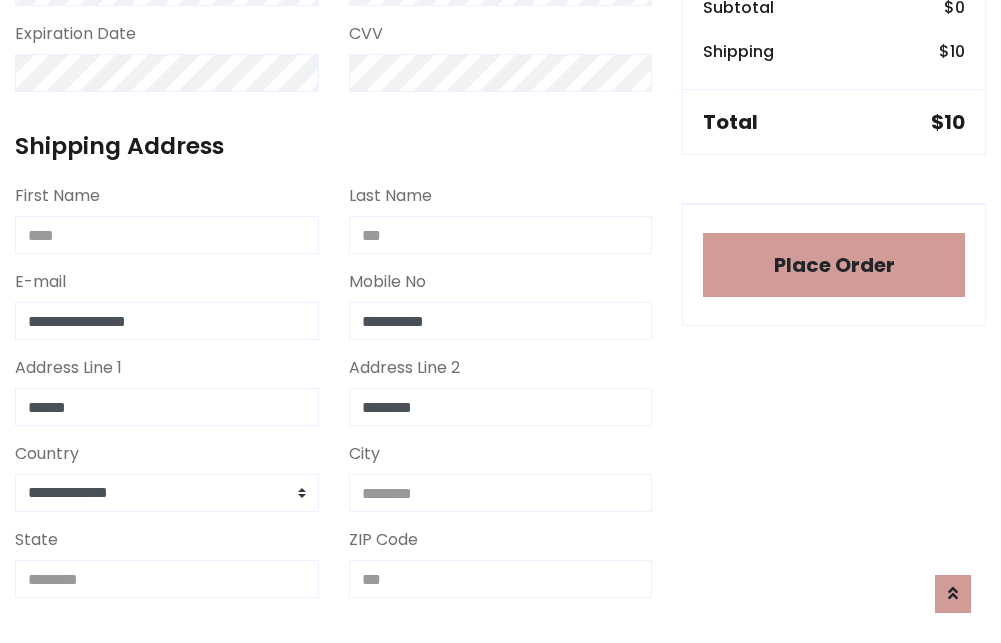 type on "********" 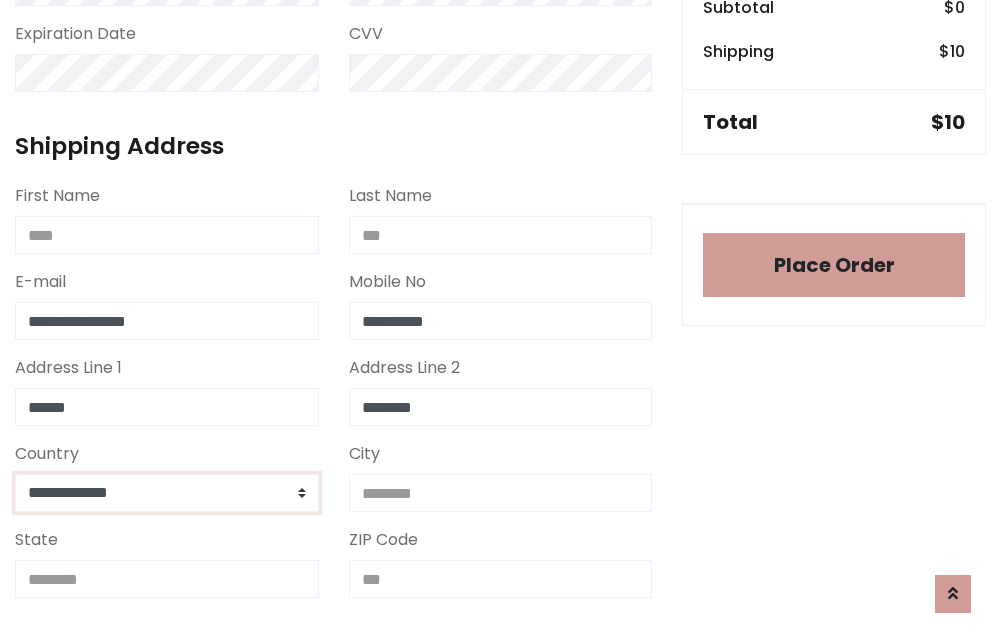 select on "*******" 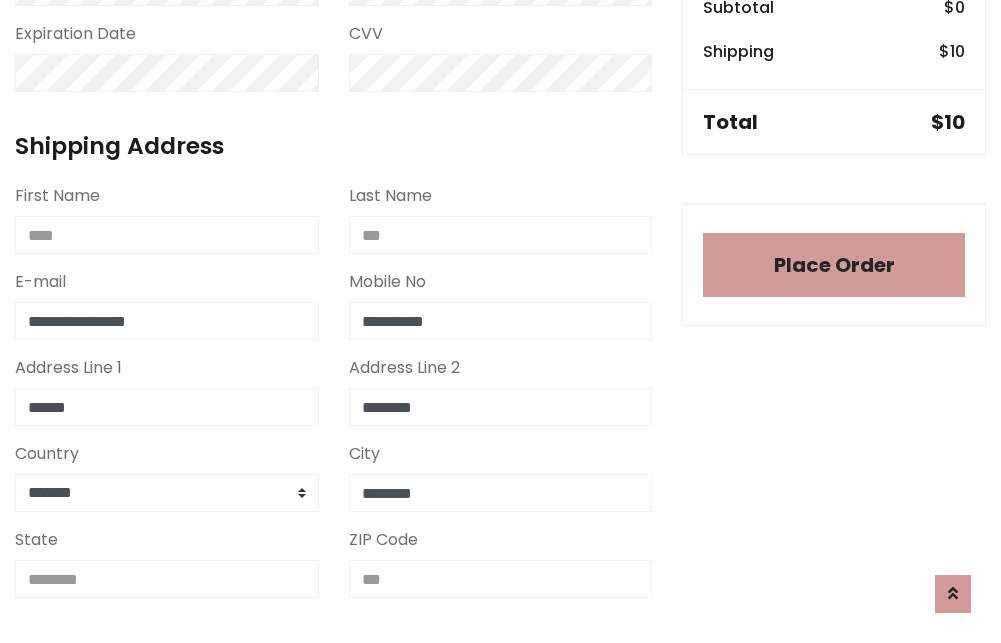 type on "********" 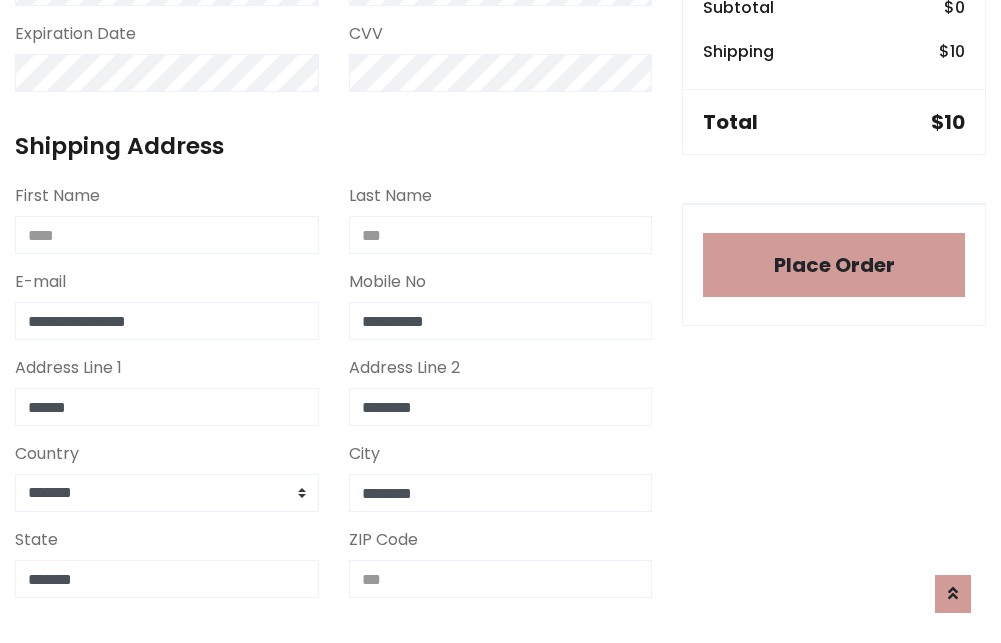 type on "*******" 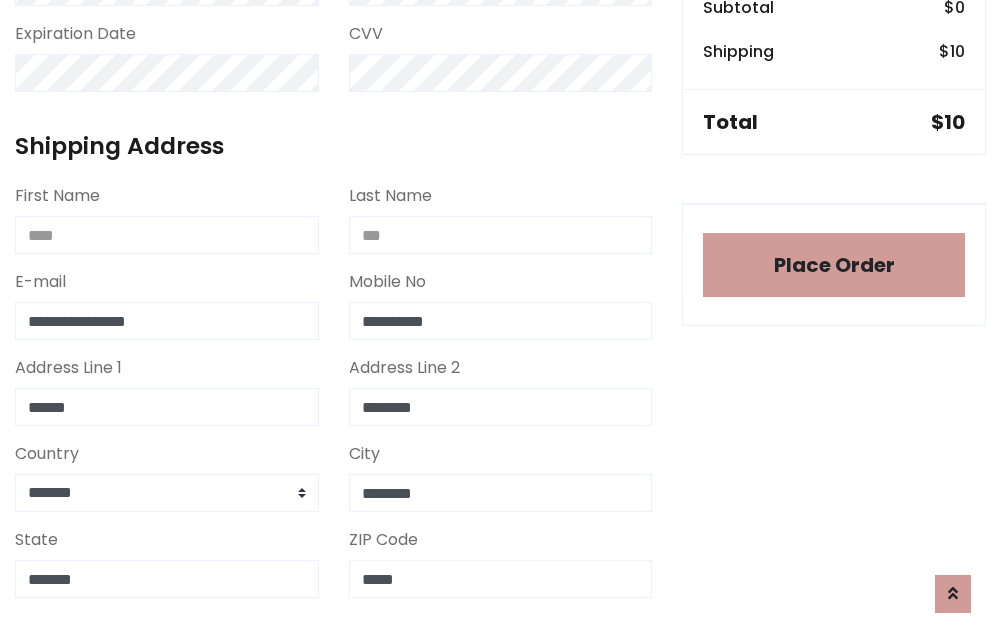 scroll, scrollTop: 403, scrollLeft: 0, axis: vertical 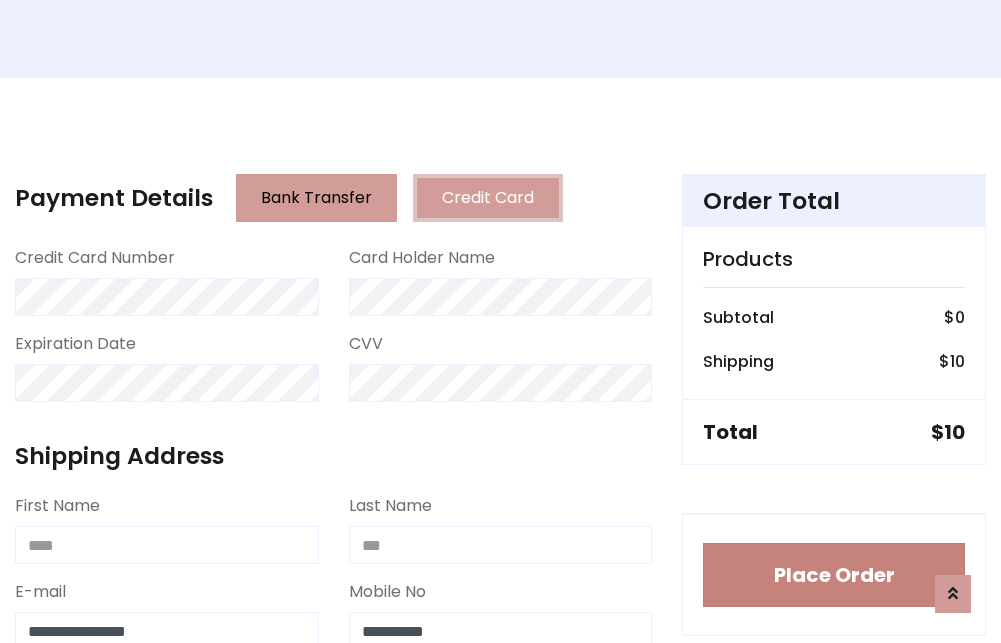 type on "*****" 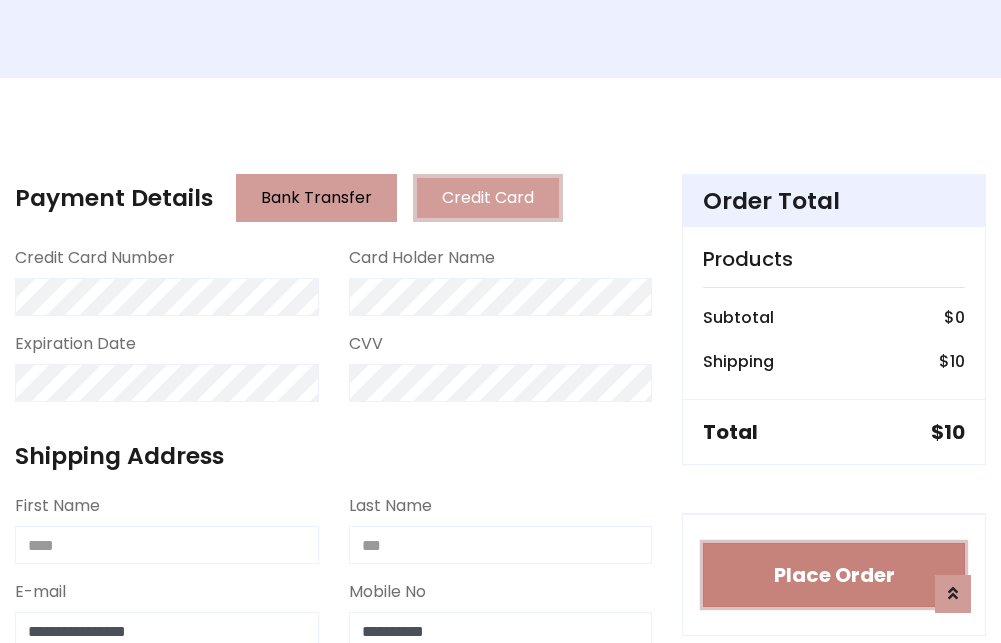 click on "Place Order" at bounding box center (834, 575) 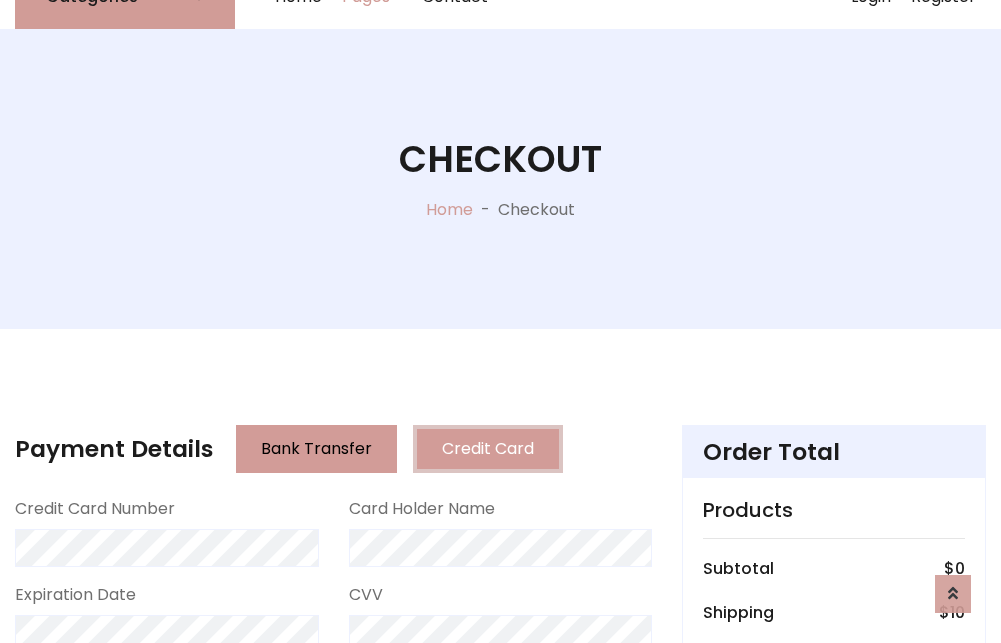 scroll, scrollTop: 0, scrollLeft: 0, axis: both 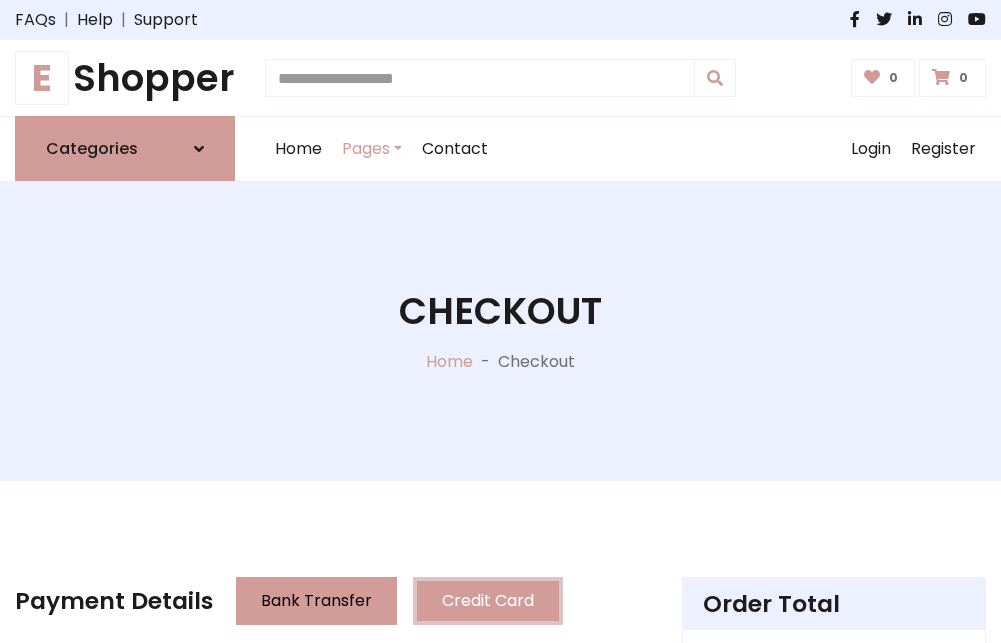click on "E Shopper" at bounding box center (125, 78) 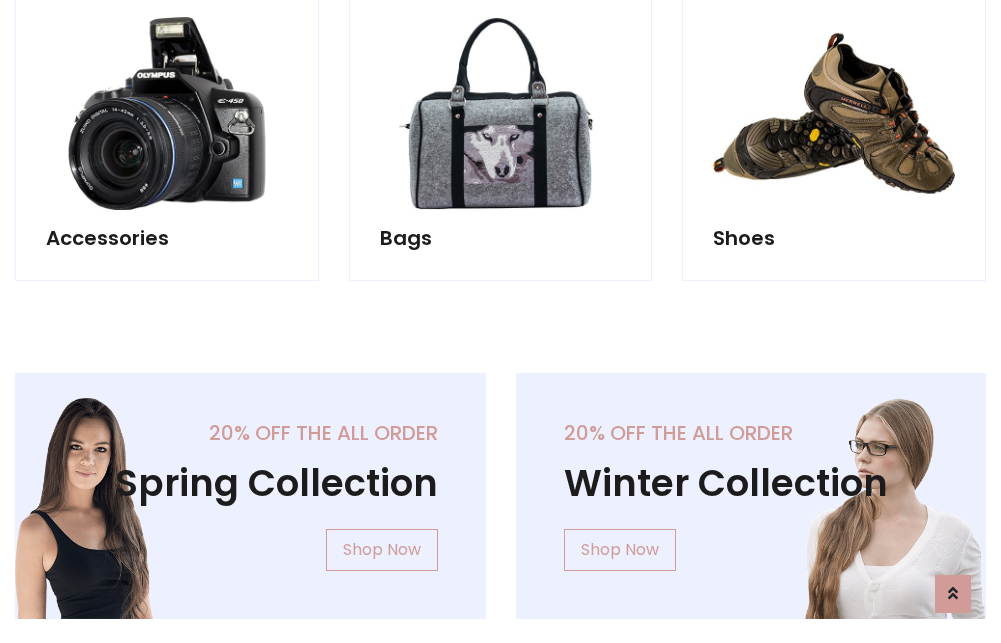 scroll, scrollTop: 770, scrollLeft: 0, axis: vertical 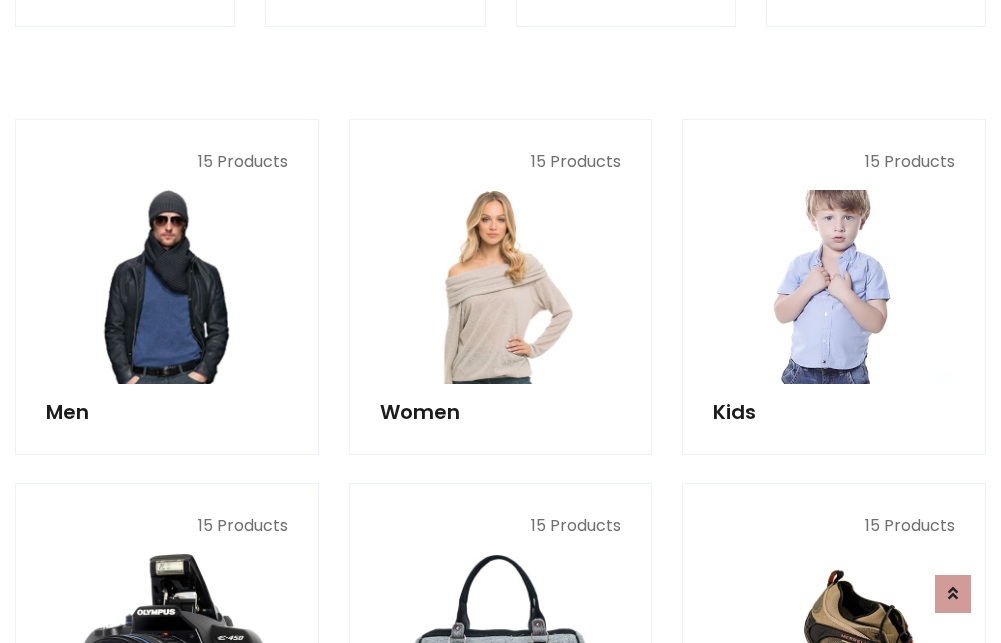 click at bounding box center [834, 287] 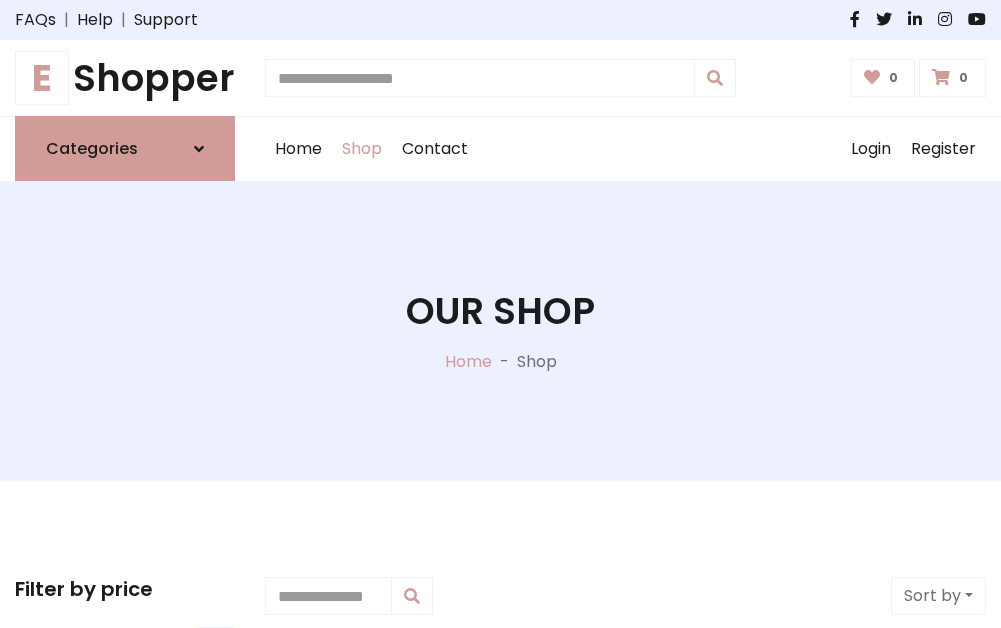 scroll, scrollTop: 549, scrollLeft: 0, axis: vertical 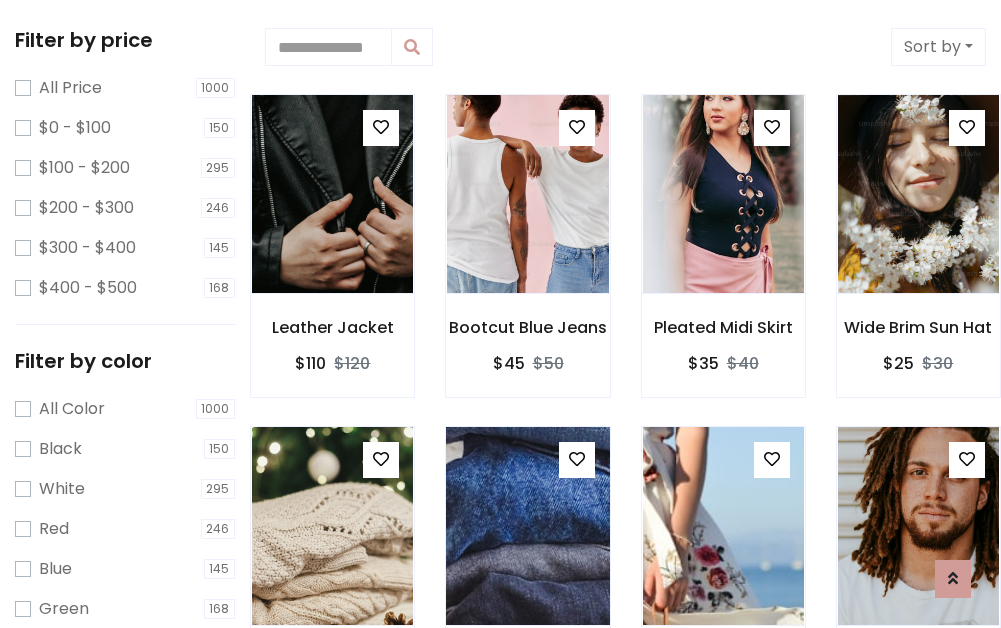 click at bounding box center [577, 459] 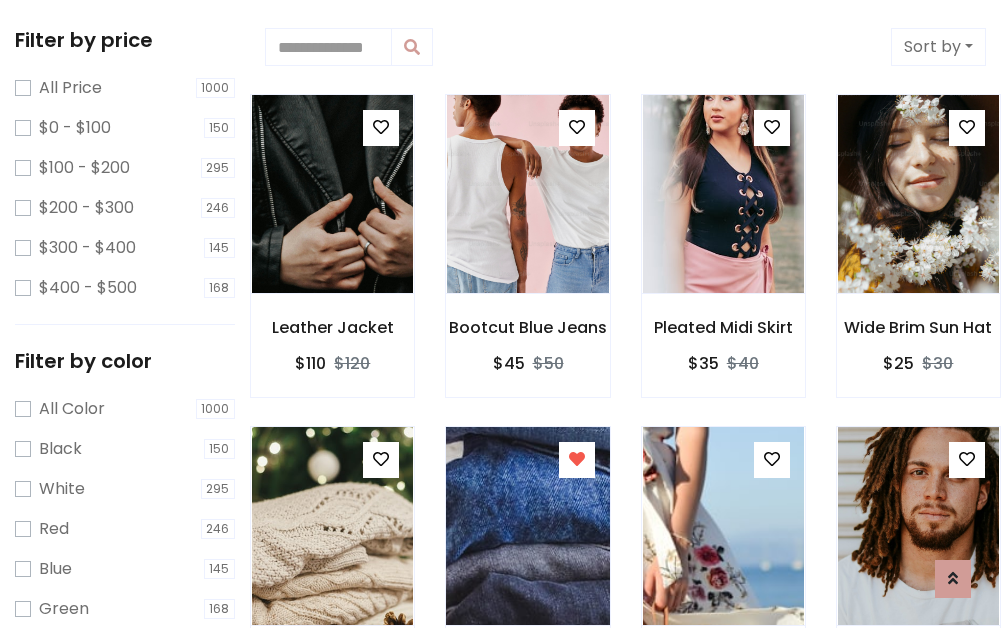 scroll, scrollTop: 978, scrollLeft: 0, axis: vertical 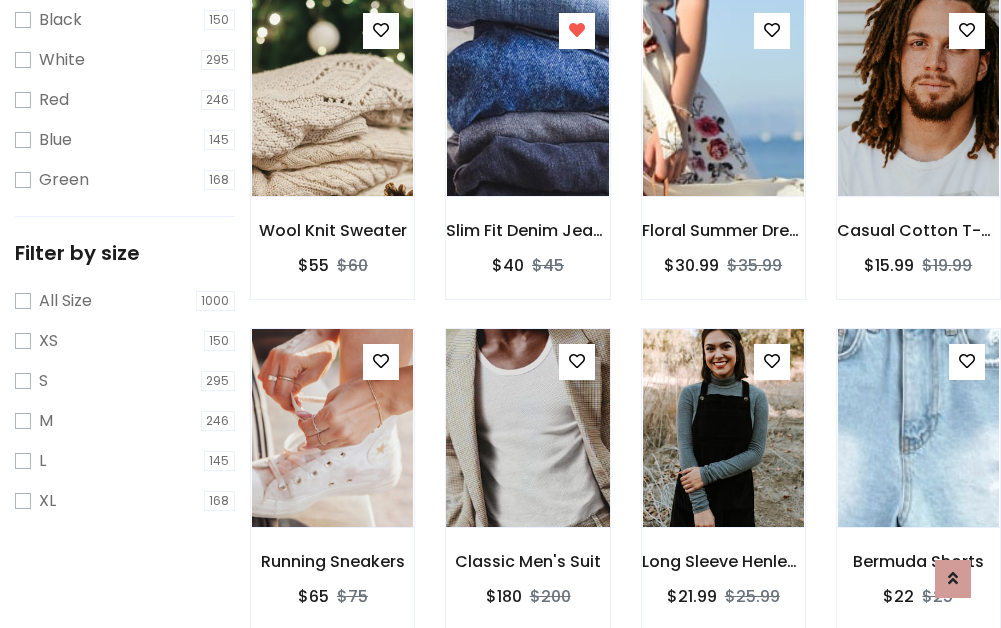 click at bounding box center (527, 428) 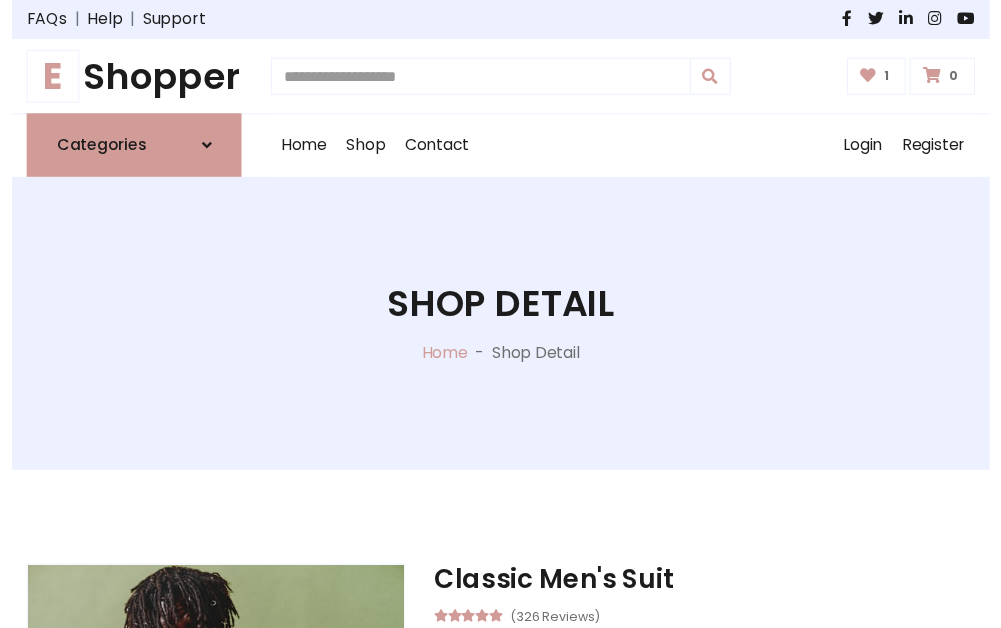 scroll, scrollTop: 262, scrollLeft: 0, axis: vertical 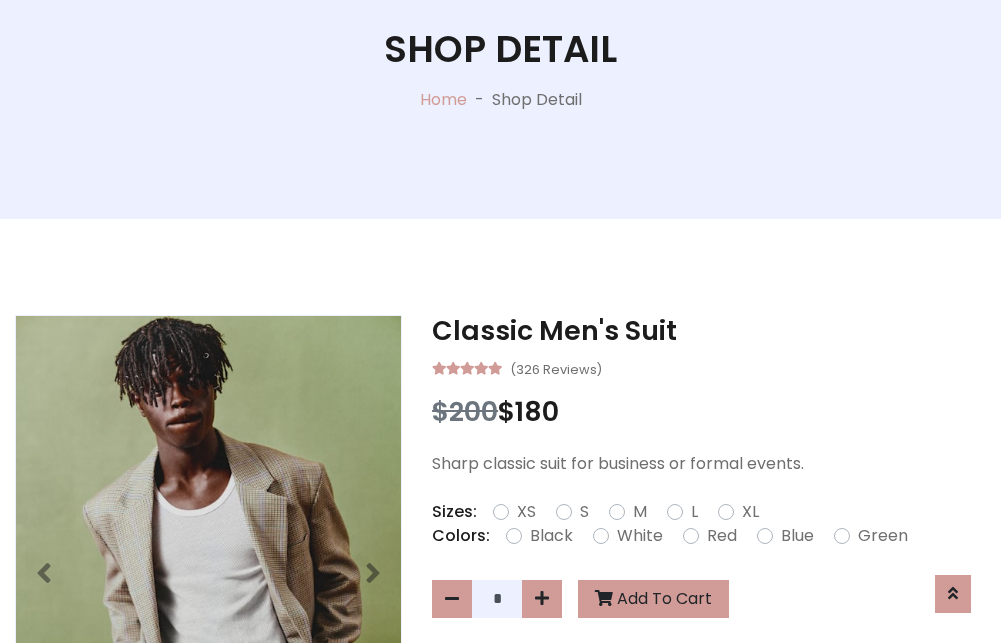 click on "XL" at bounding box center (750, 512) 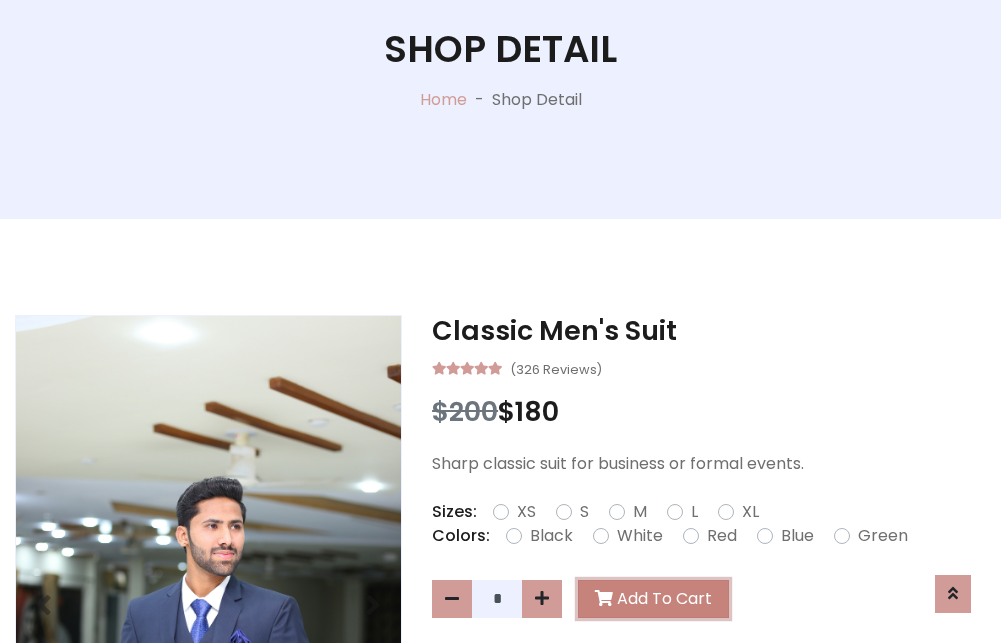 click on "Add To Cart" at bounding box center [653, 599] 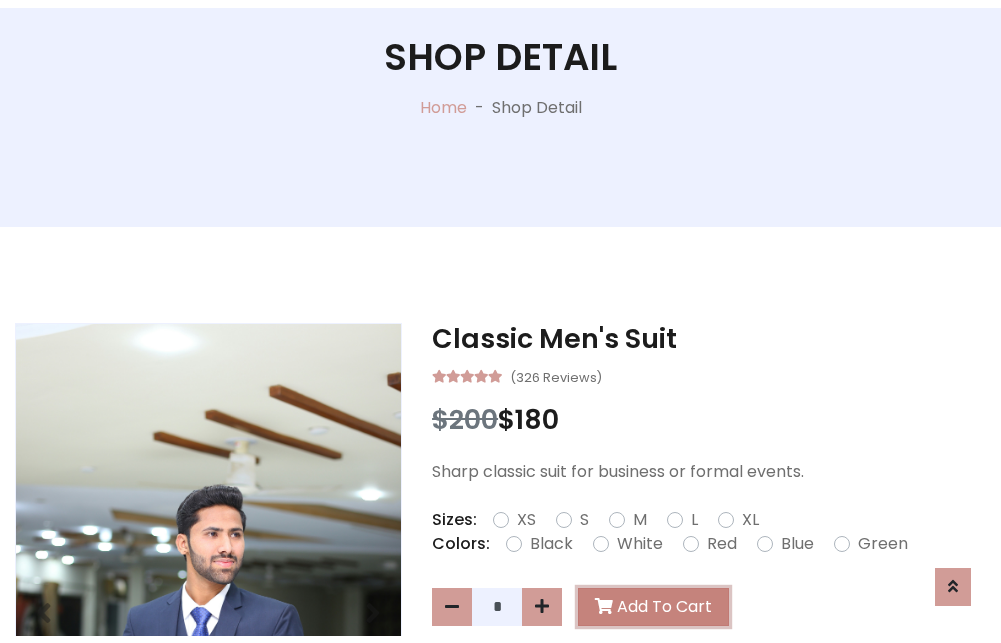 scroll, scrollTop: 0, scrollLeft: 0, axis: both 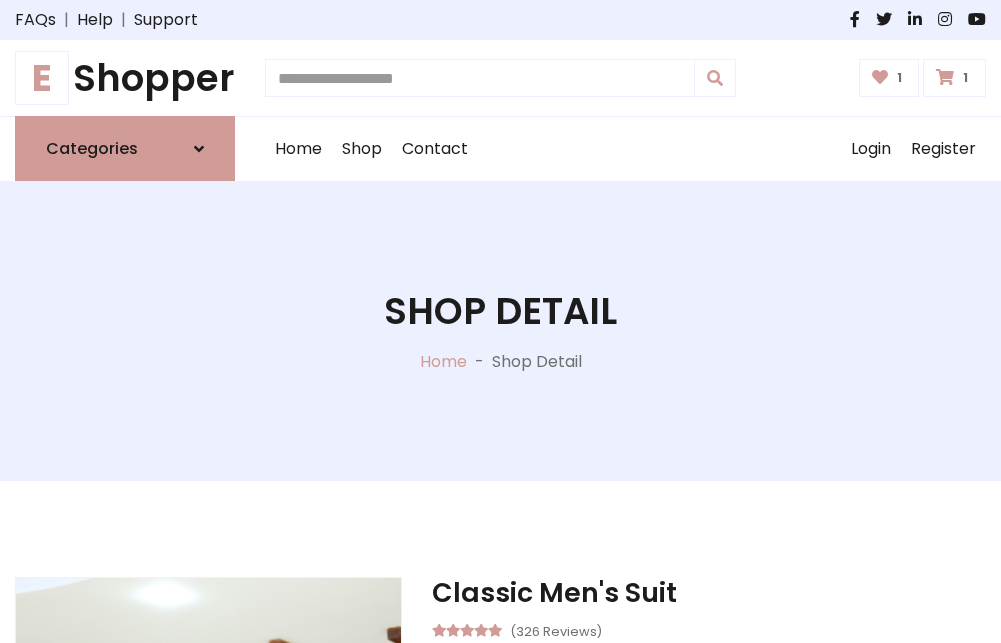 click at bounding box center [945, 77] 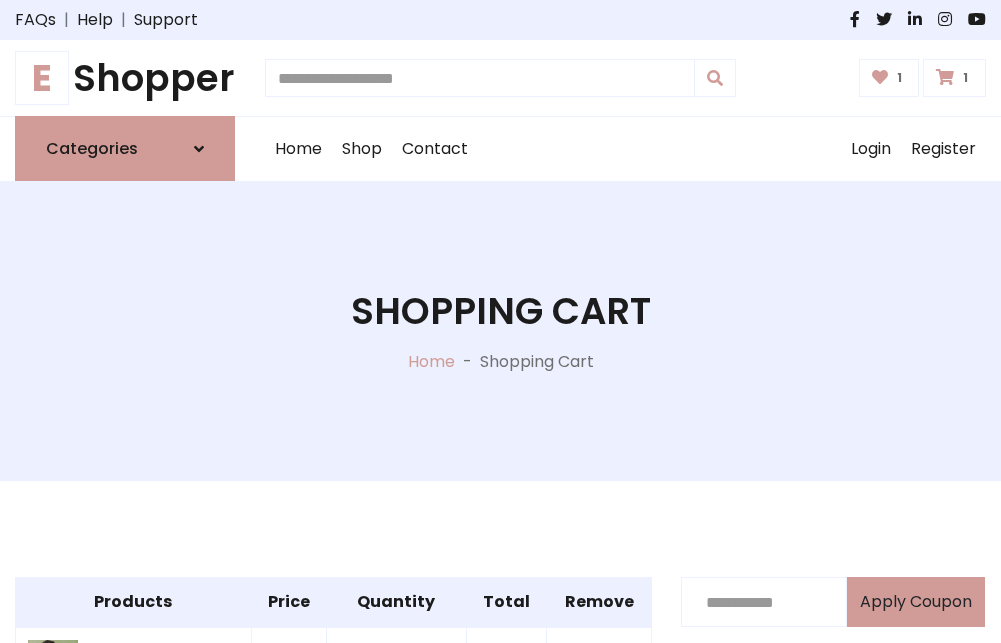 scroll, scrollTop: 570, scrollLeft: 0, axis: vertical 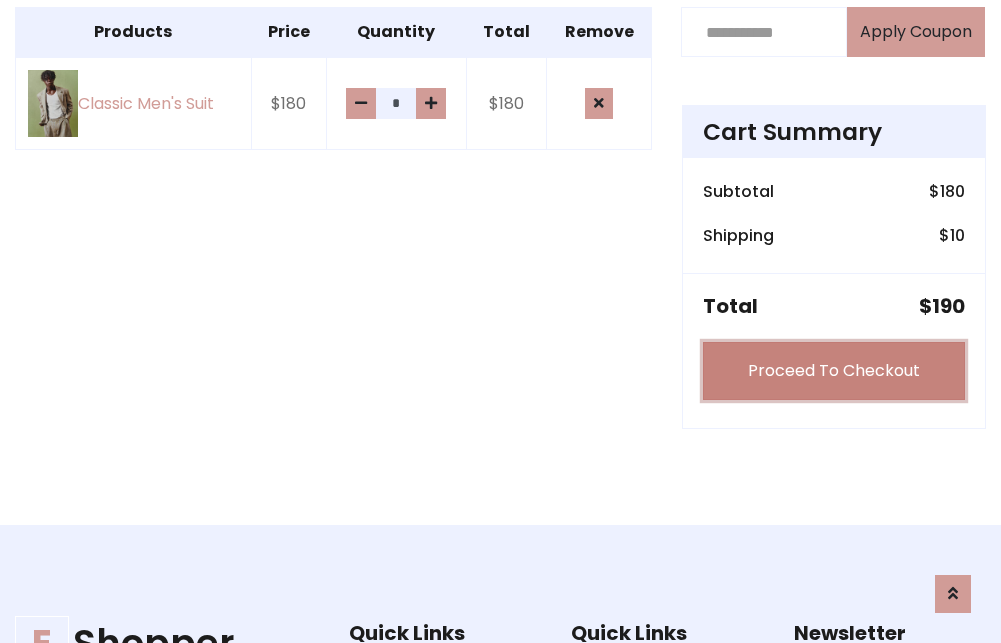 click on "Proceed To Checkout" at bounding box center (834, 371) 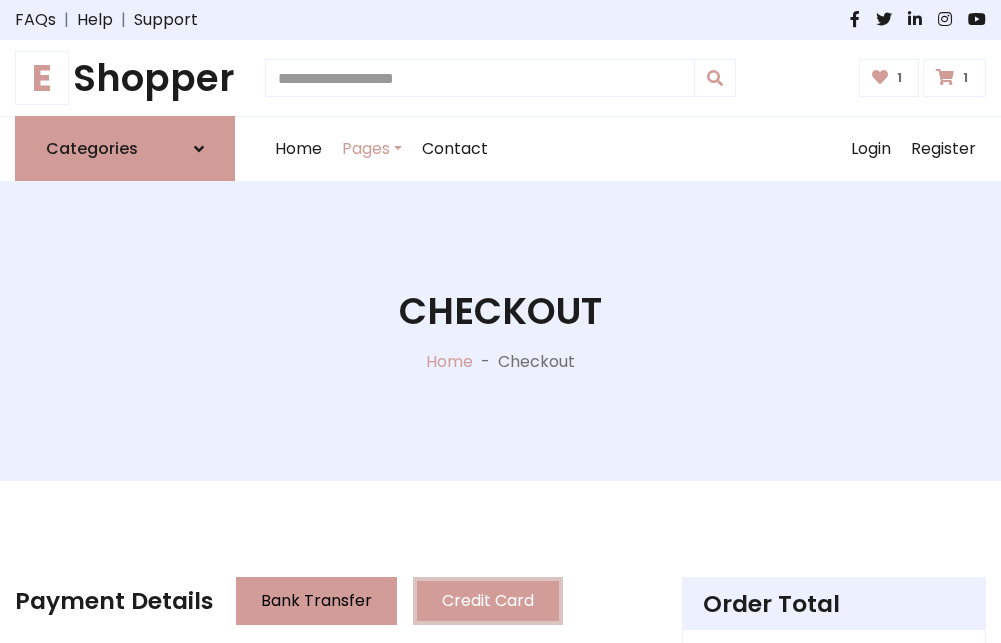 scroll, scrollTop: 201, scrollLeft: 0, axis: vertical 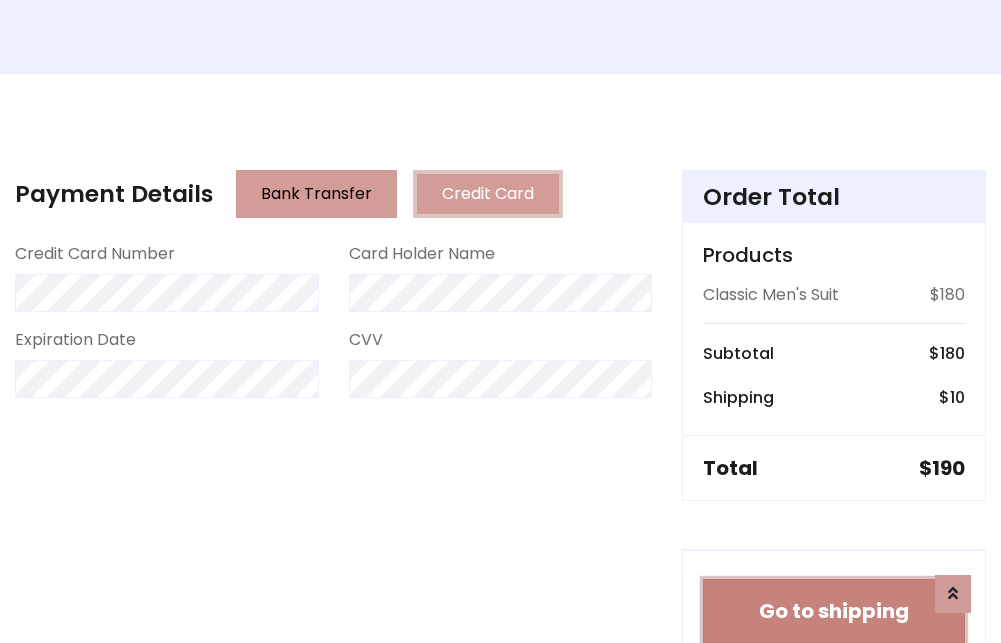 click on "Go to shipping" at bounding box center (834, 611) 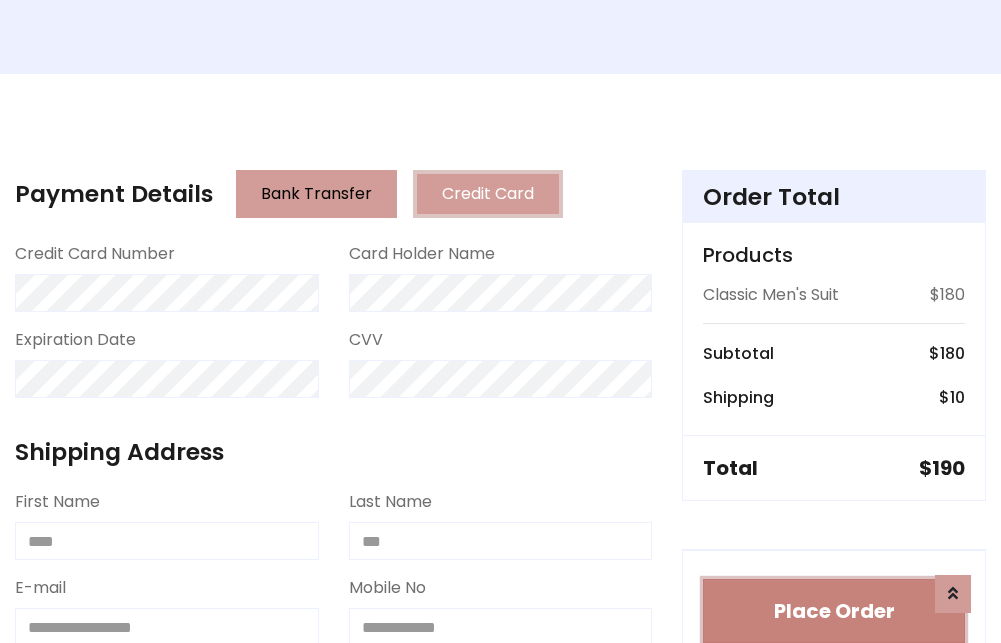 type 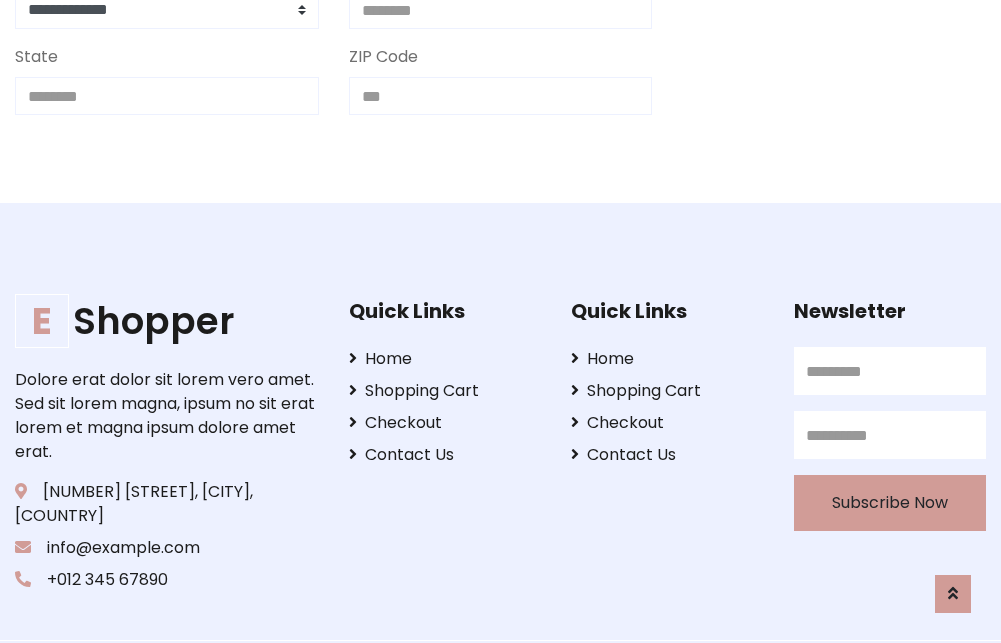 scroll, scrollTop: 713, scrollLeft: 0, axis: vertical 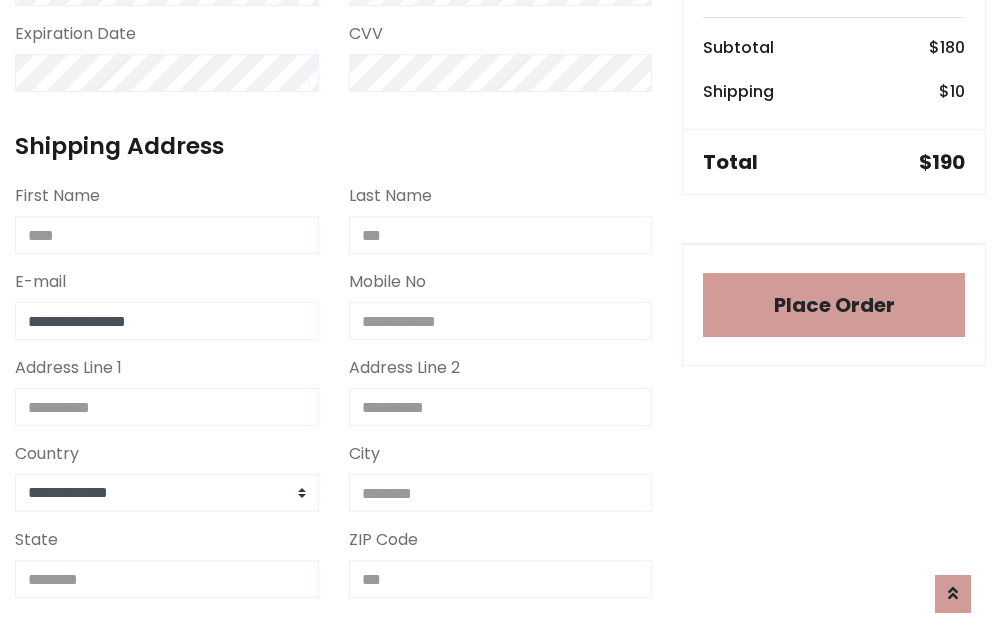 type on "**********" 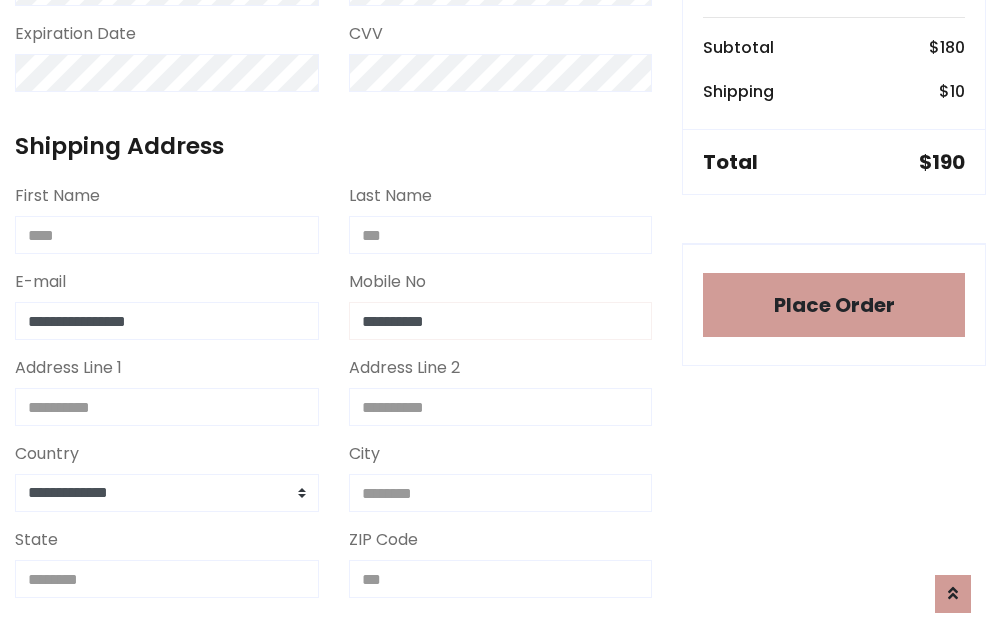 scroll, scrollTop: 573, scrollLeft: 0, axis: vertical 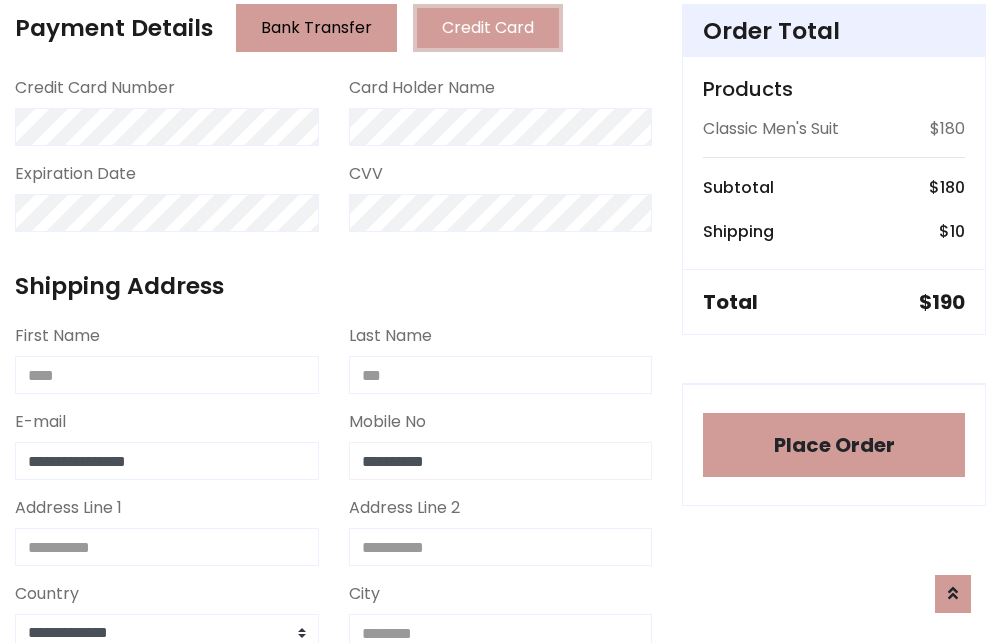 type on "**********" 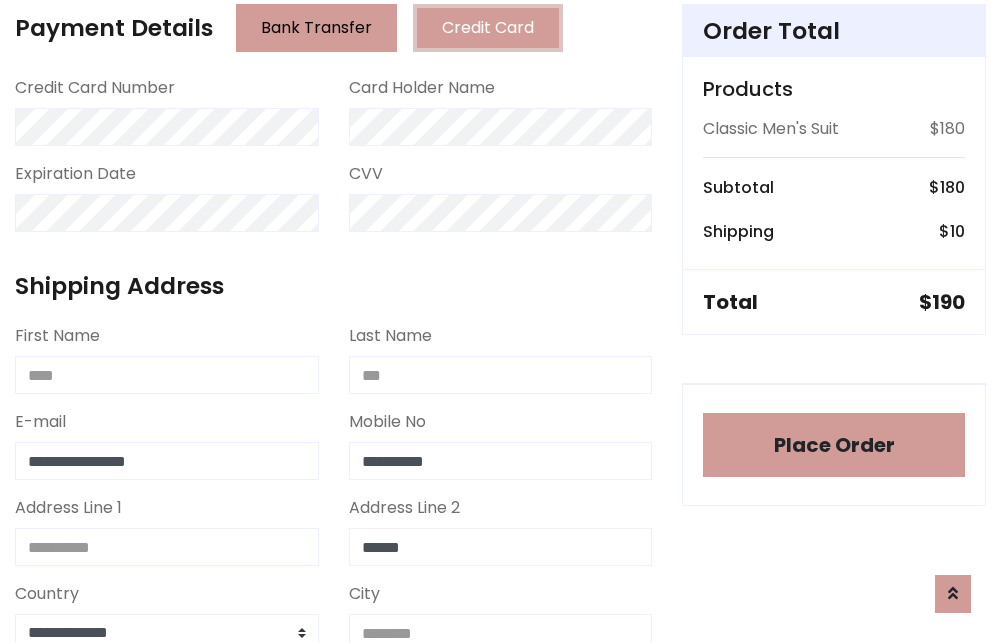 type on "******" 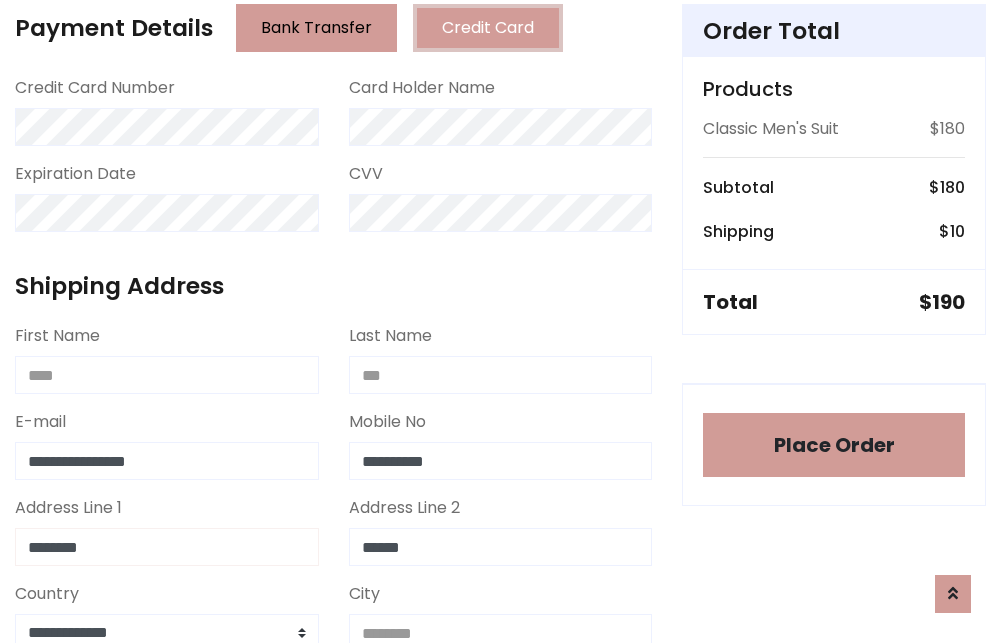 type on "********" 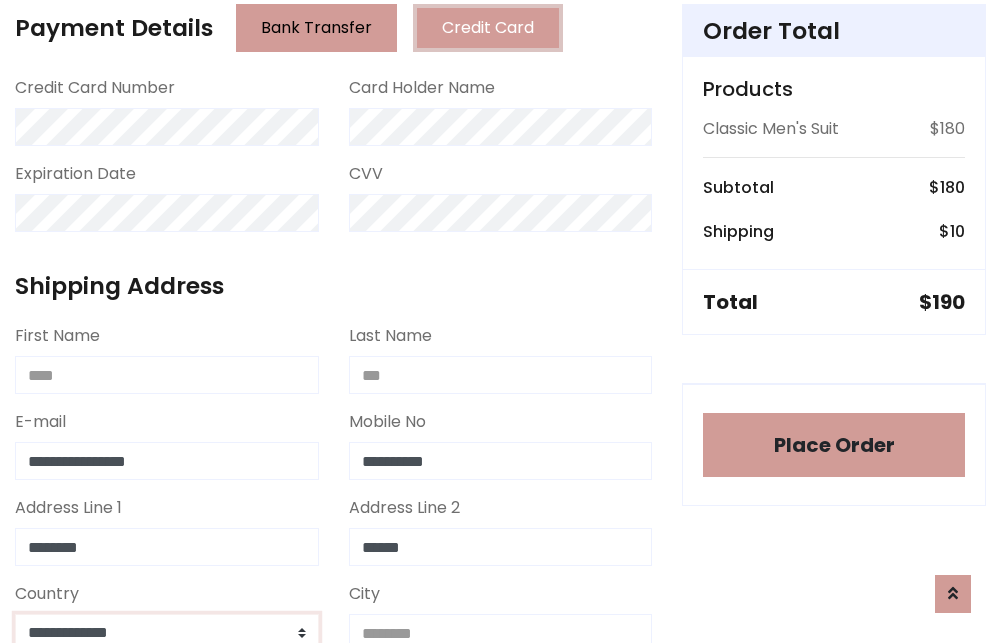 select on "*******" 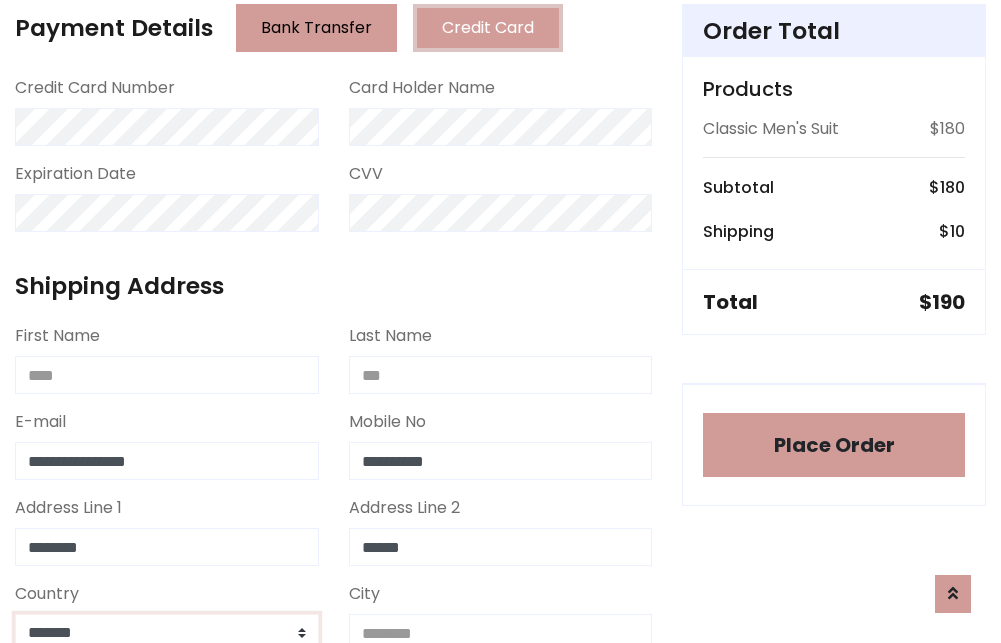 scroll, scrollTop: 583, scrollLeft: 0, axis: vertical 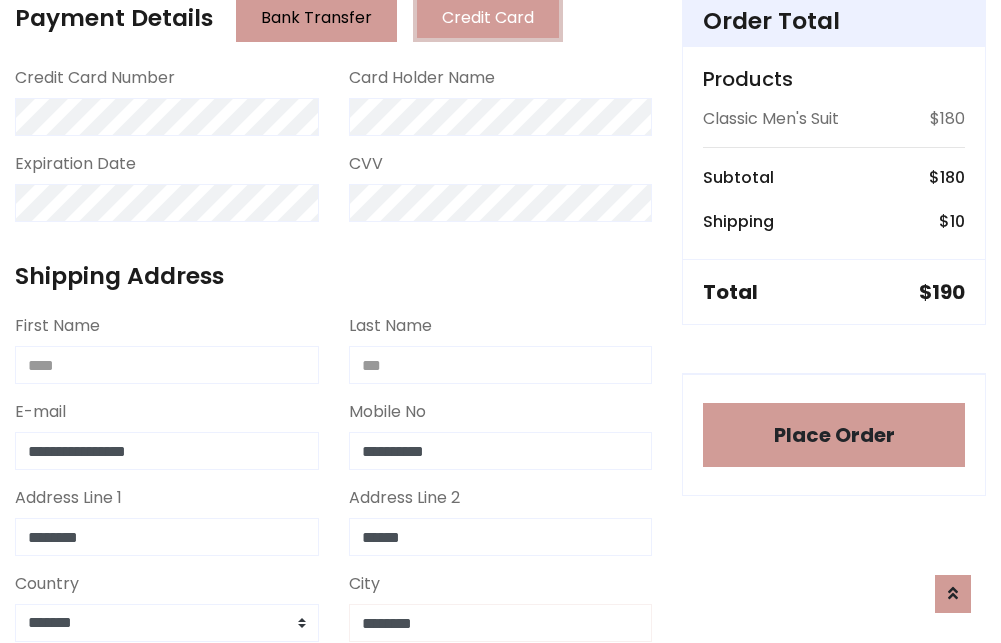 type on "********" 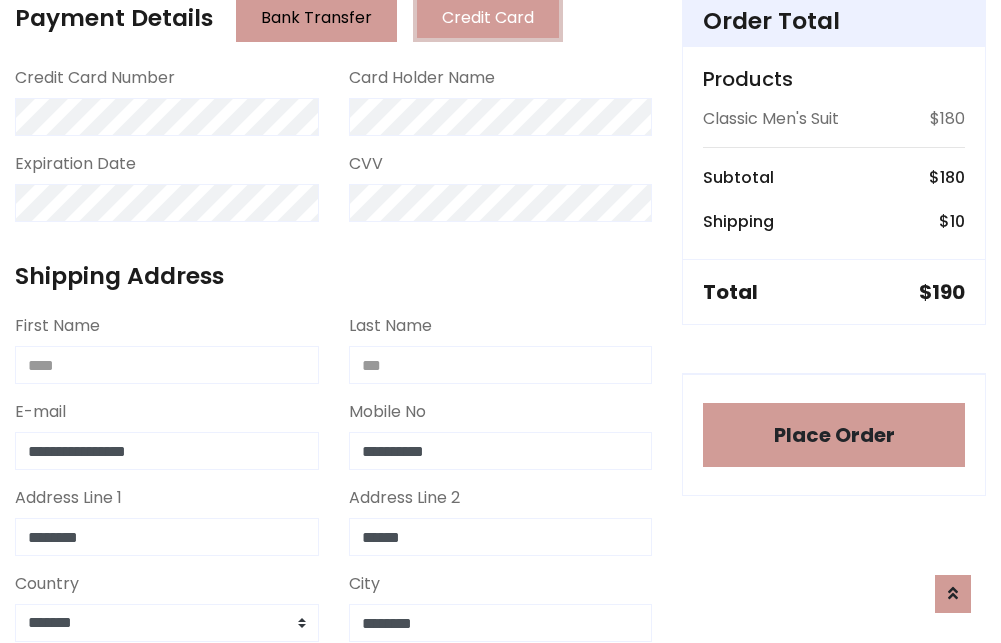 scroll, scrollTop: 971, scrollLeft: 0, axis: vertical 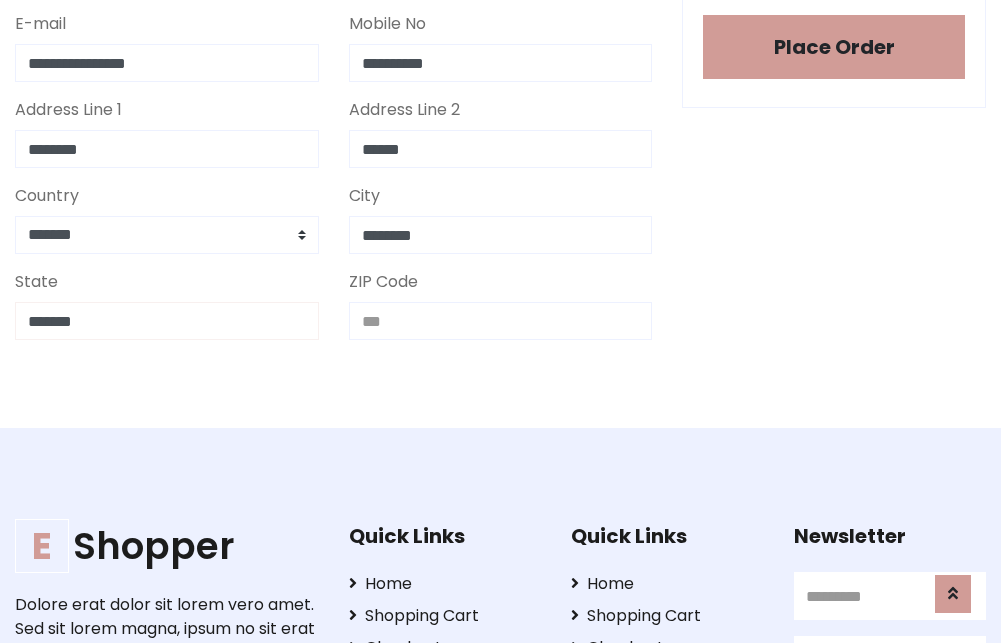 type on "*******" 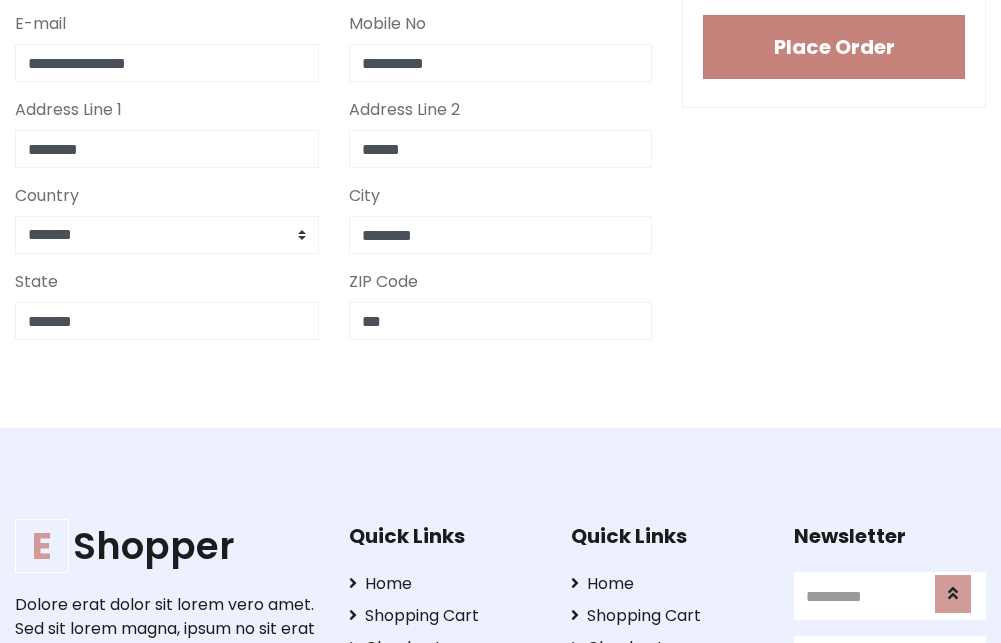 type on "***" 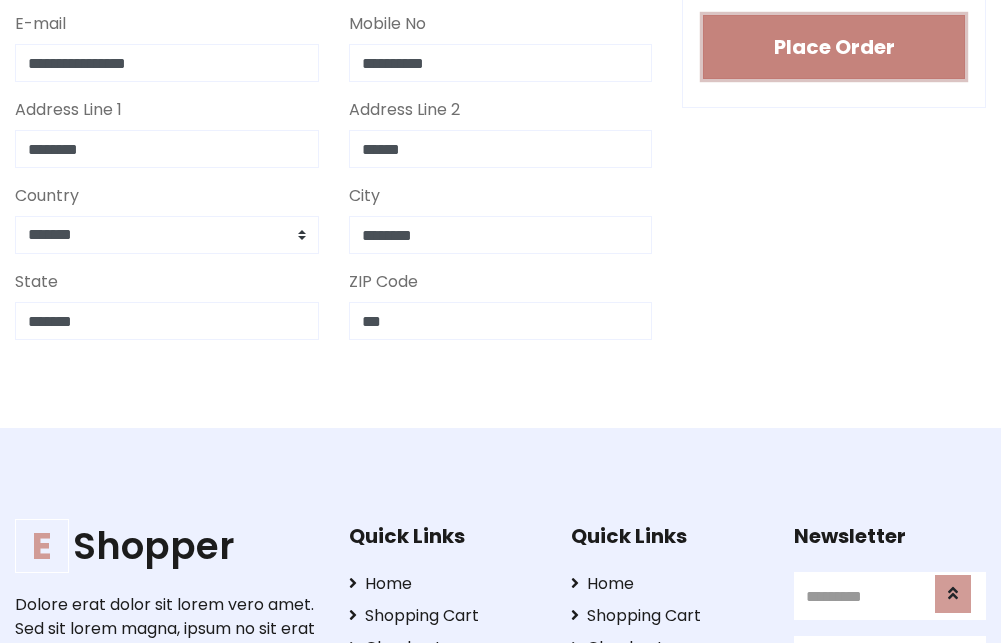 click on "Place Order" at bounding box center [834, 47] 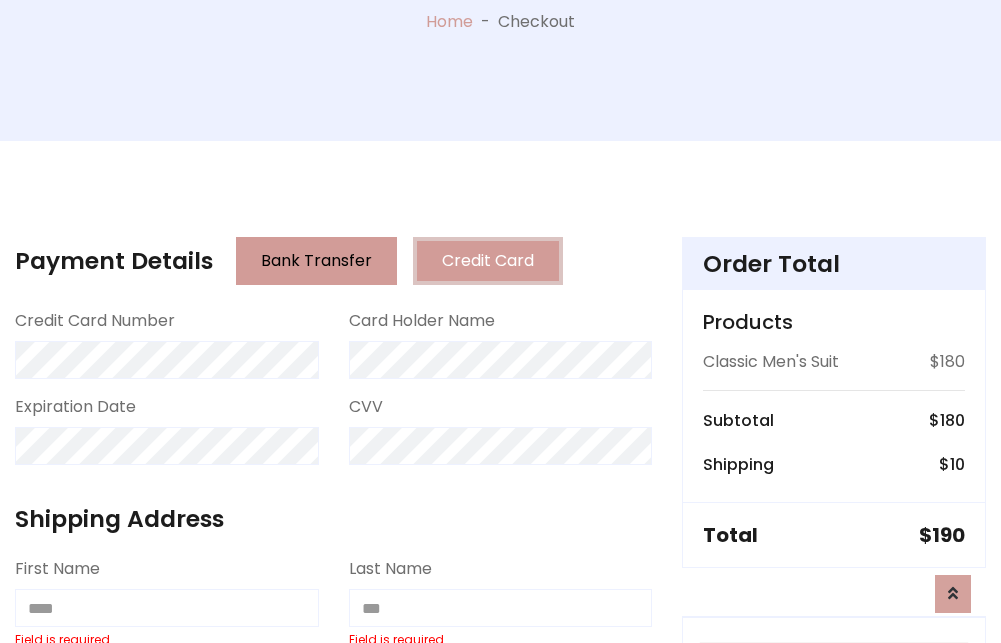scroll, scrollTop: 0, scrollLeft: 0, axis: both 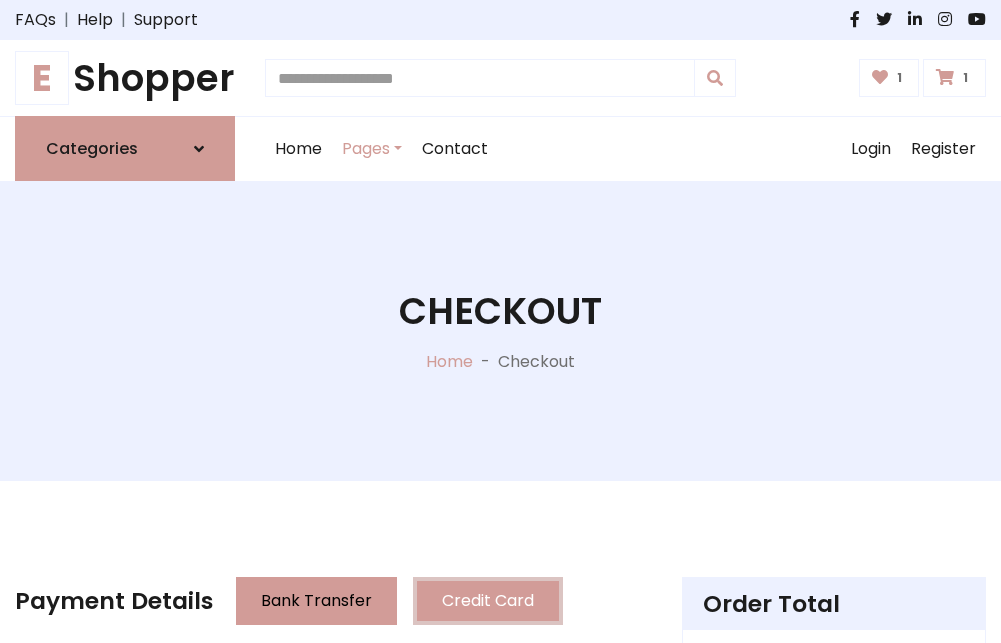 click on "E" at bounding box center [42, 78] 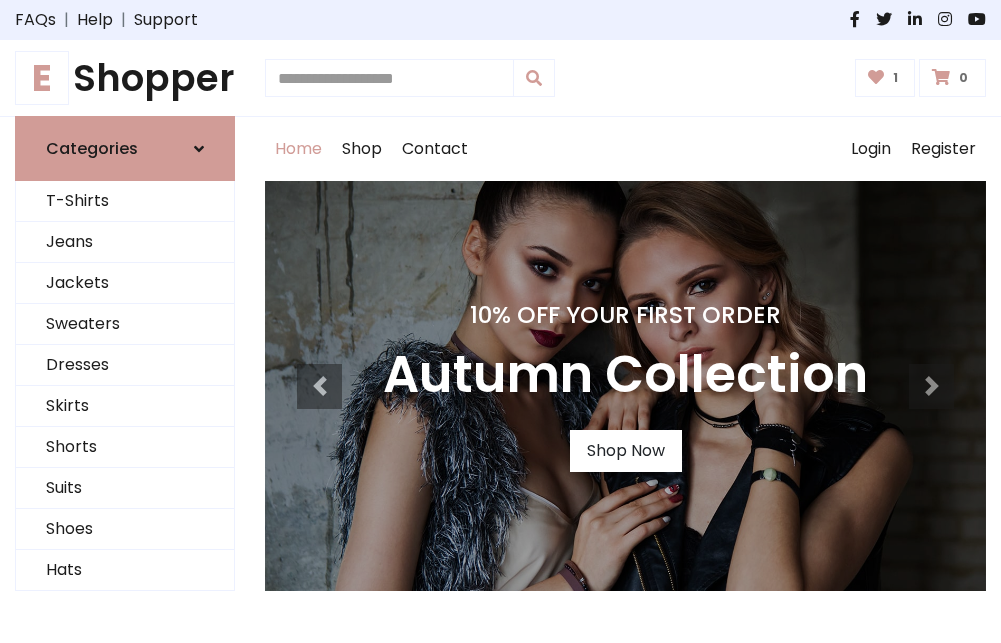 scroll, scrollTop: 0, scrollLeft: 0, axis: both 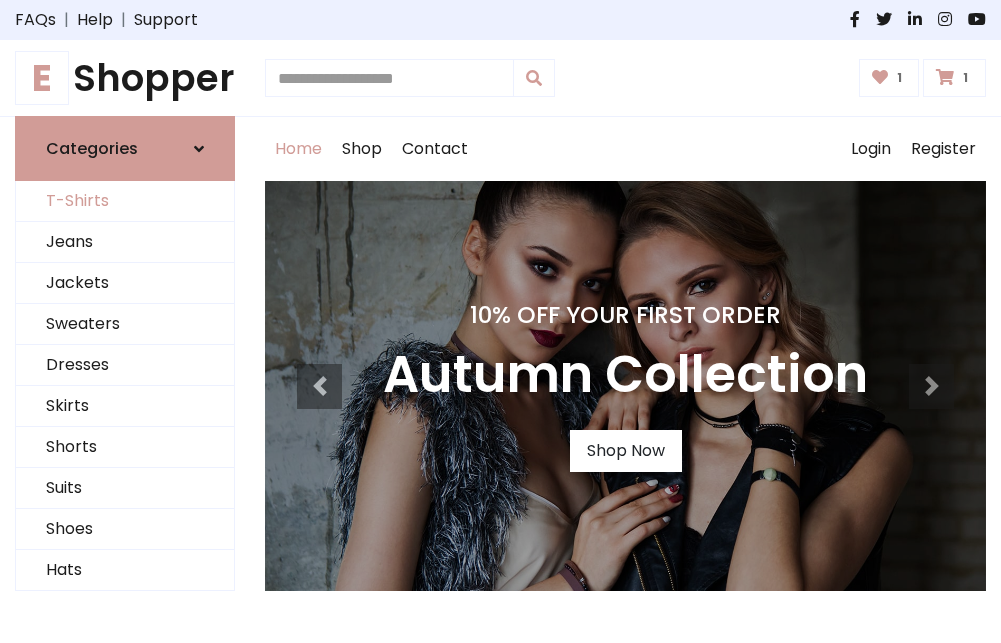 click on "T-Shirts" at bounding box center [125, 201] 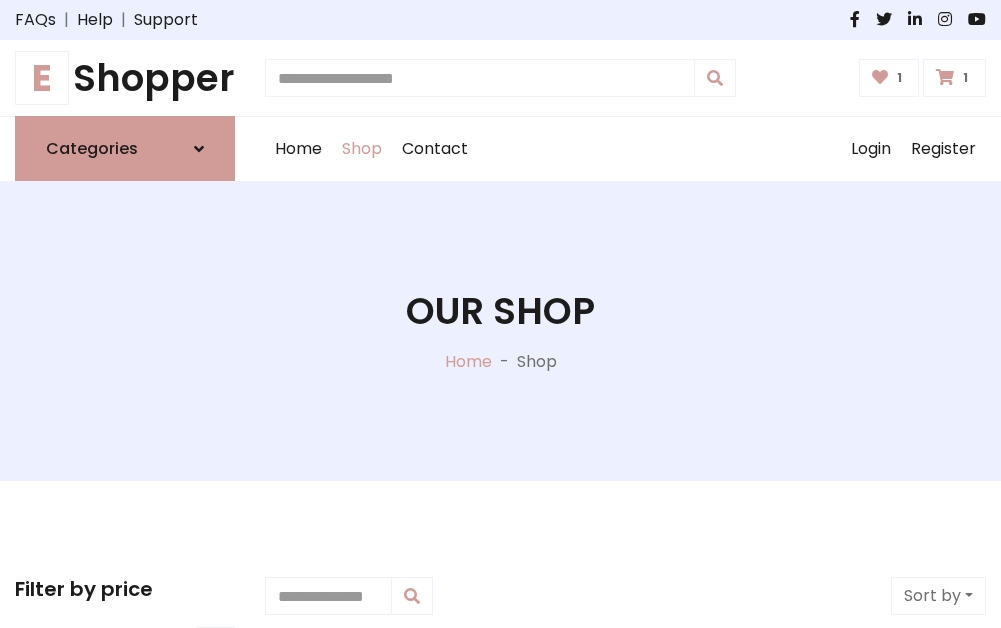 scroll, scrollTop: 0, scrollLeft: 0, axis: both 